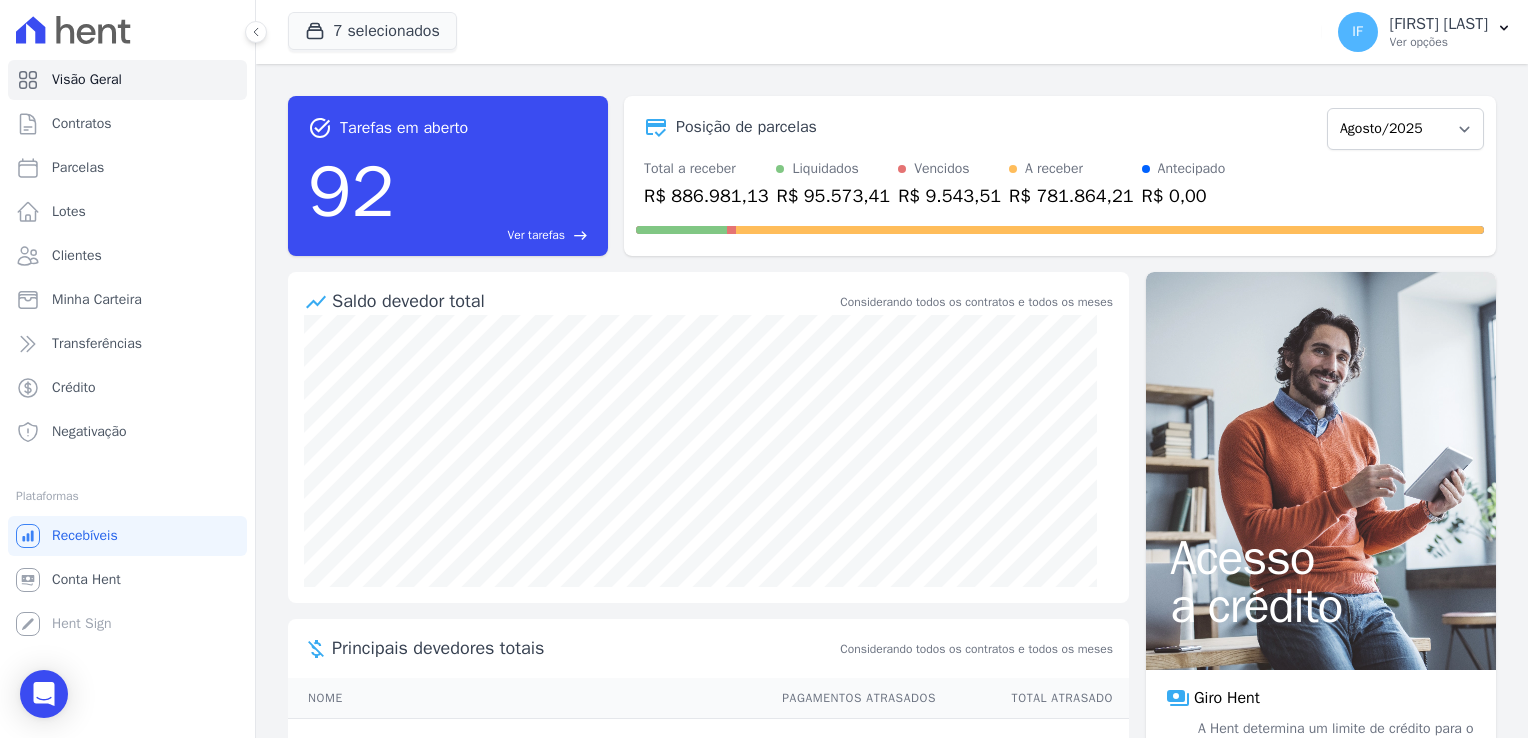 scroll, scrollTop: 0, scrollLeft: 0, axis: both 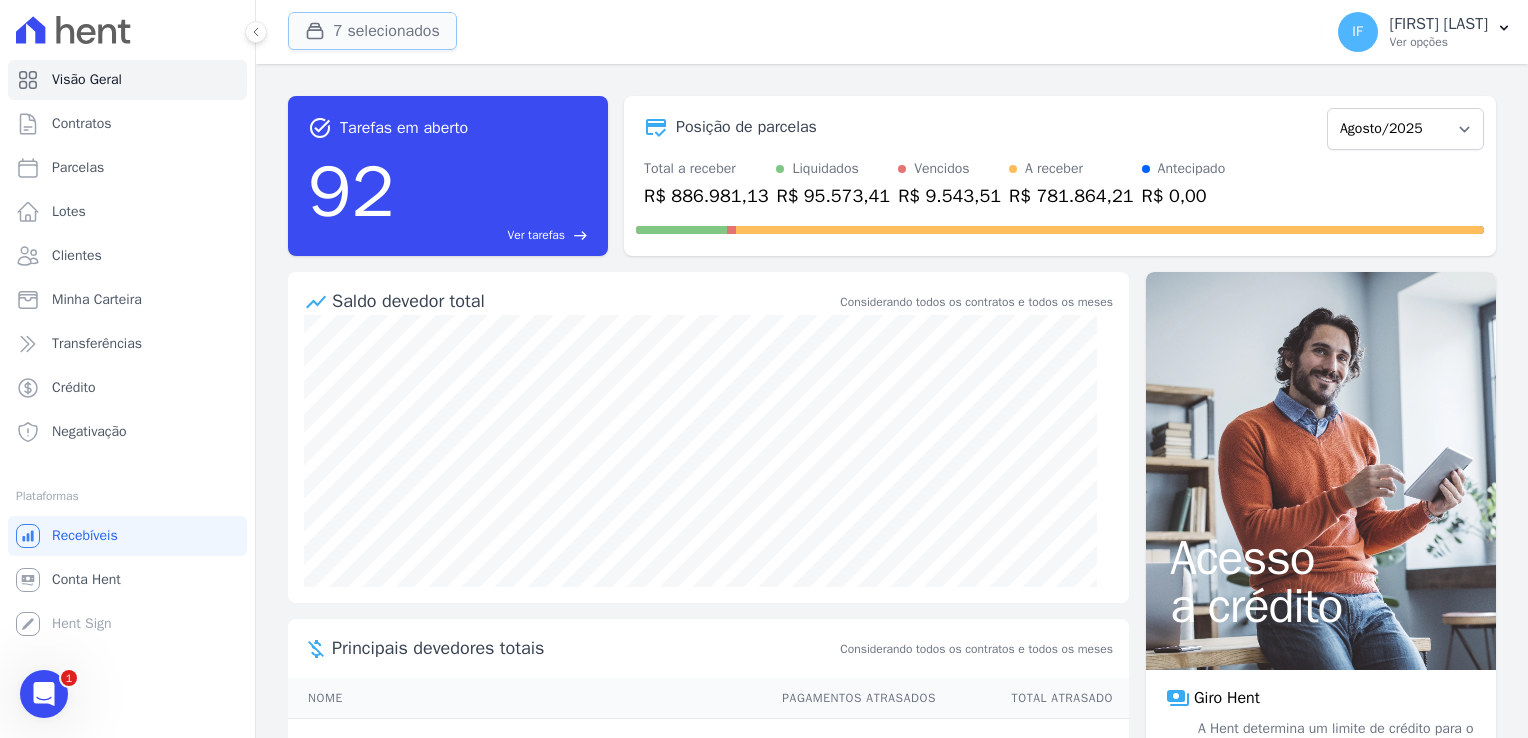 click on "7 selecionados" at bounding box center [372, 31] 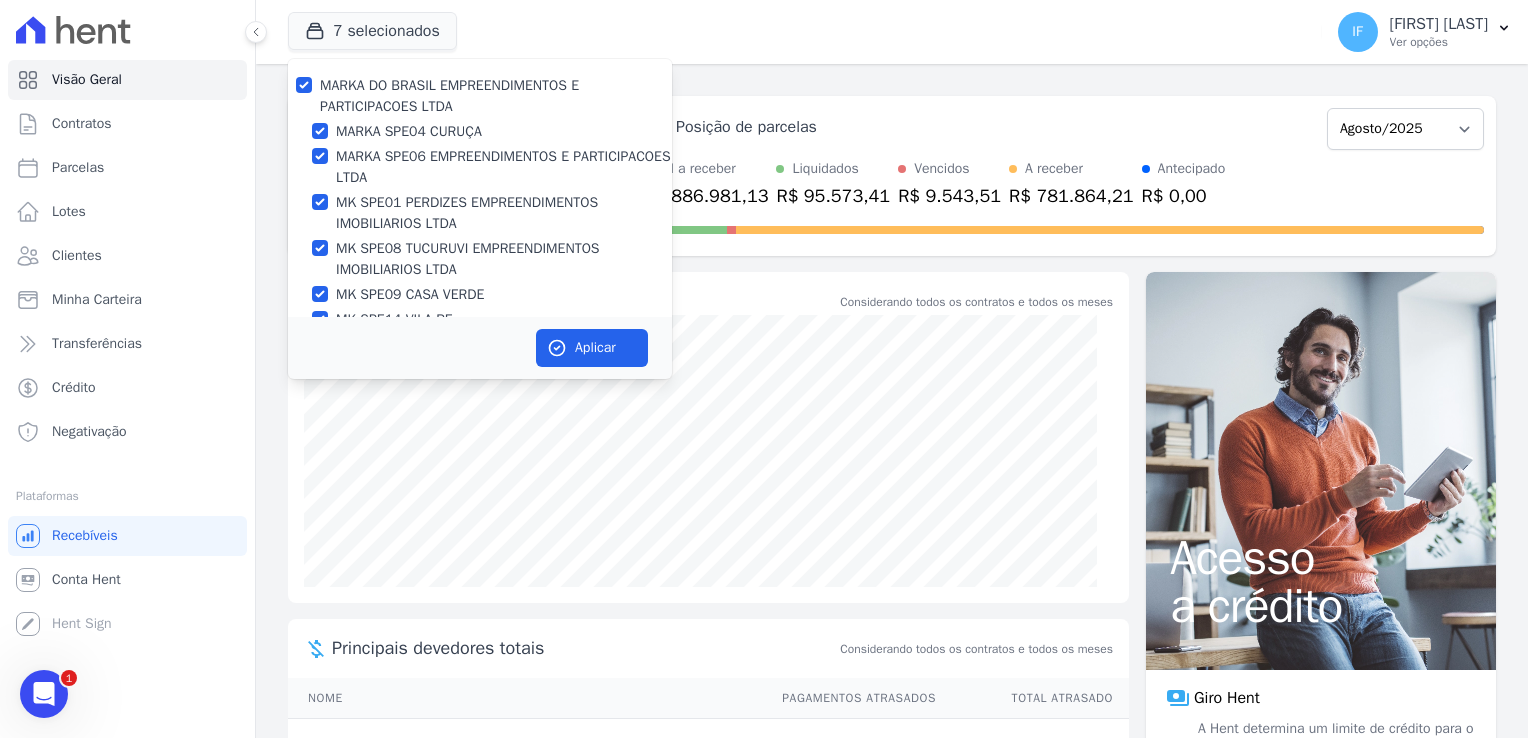 click on "MARKA DO BRASIL EMPREENDIMENTOS E PARTICIPACOES LTDA" at bounding box center [449, 96] 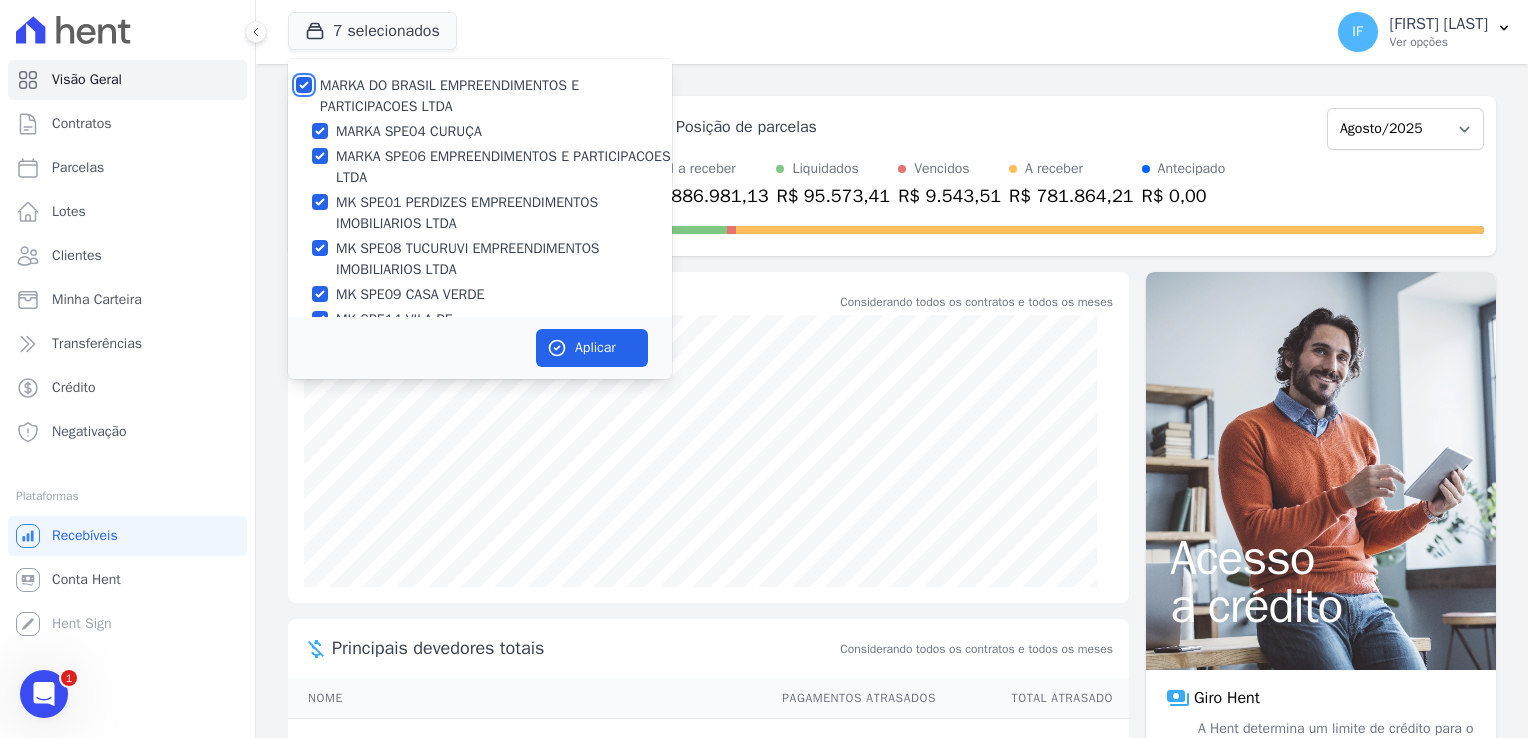 checkbox on "false" 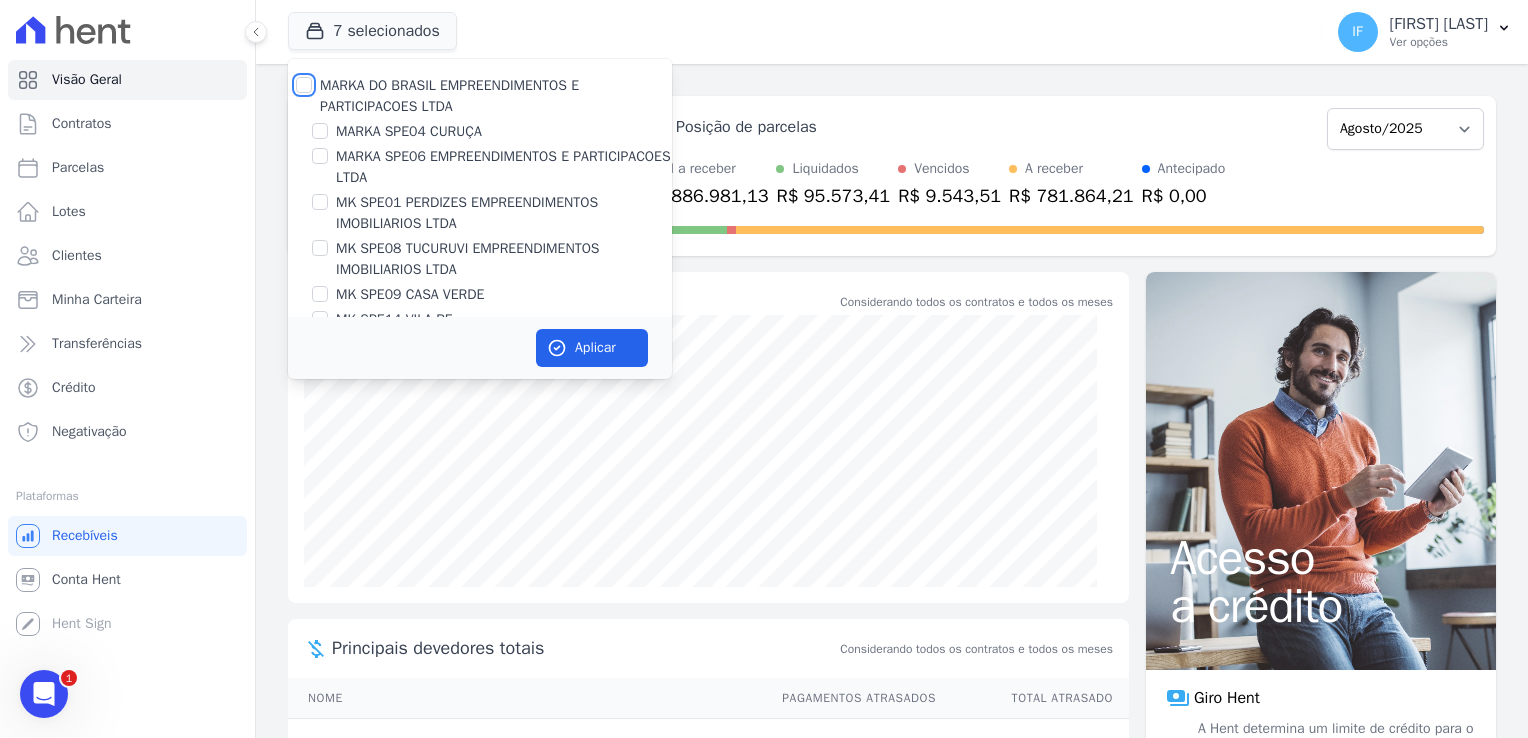 checkbox on "false" 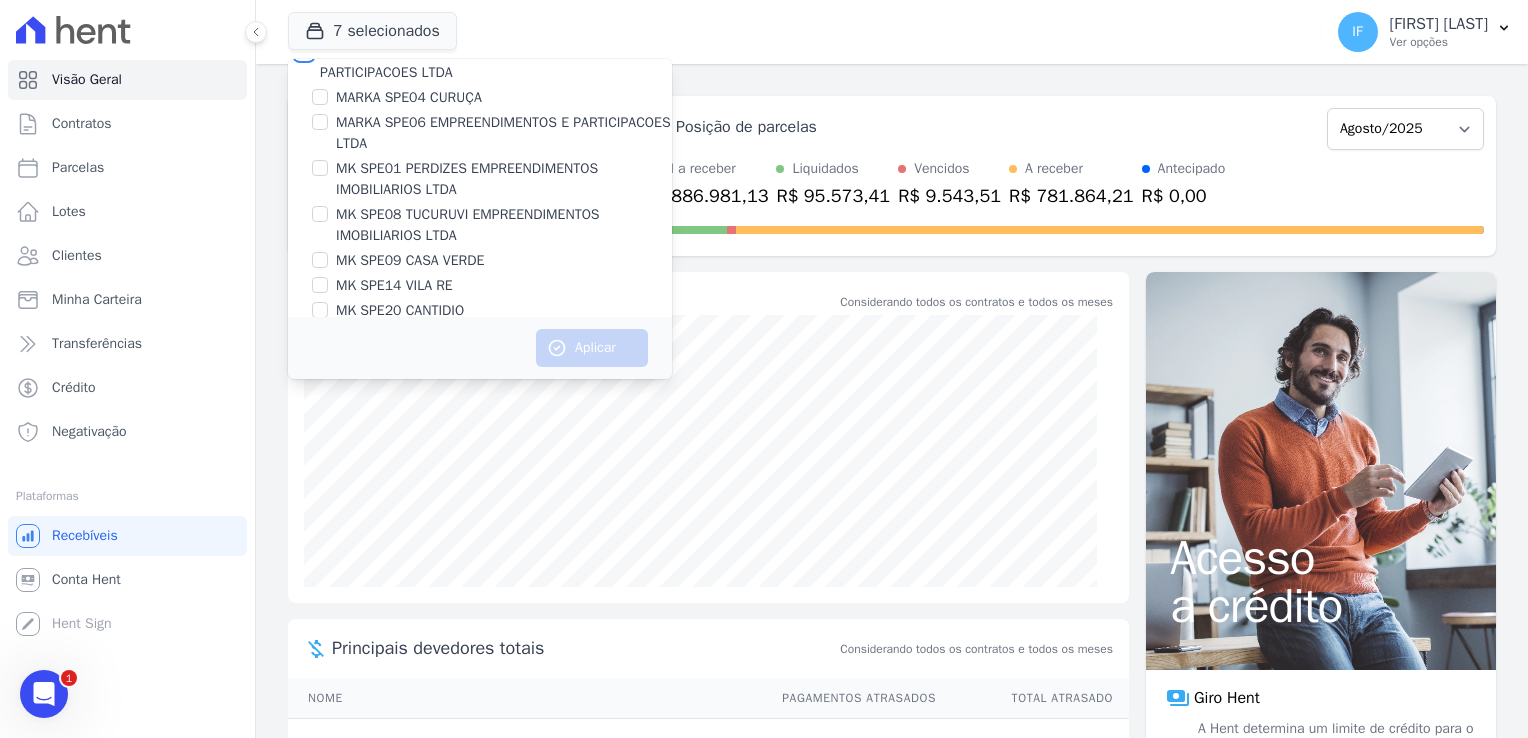 scroll, scrollTop: 53, scrollLeft: 0, axis: vertical 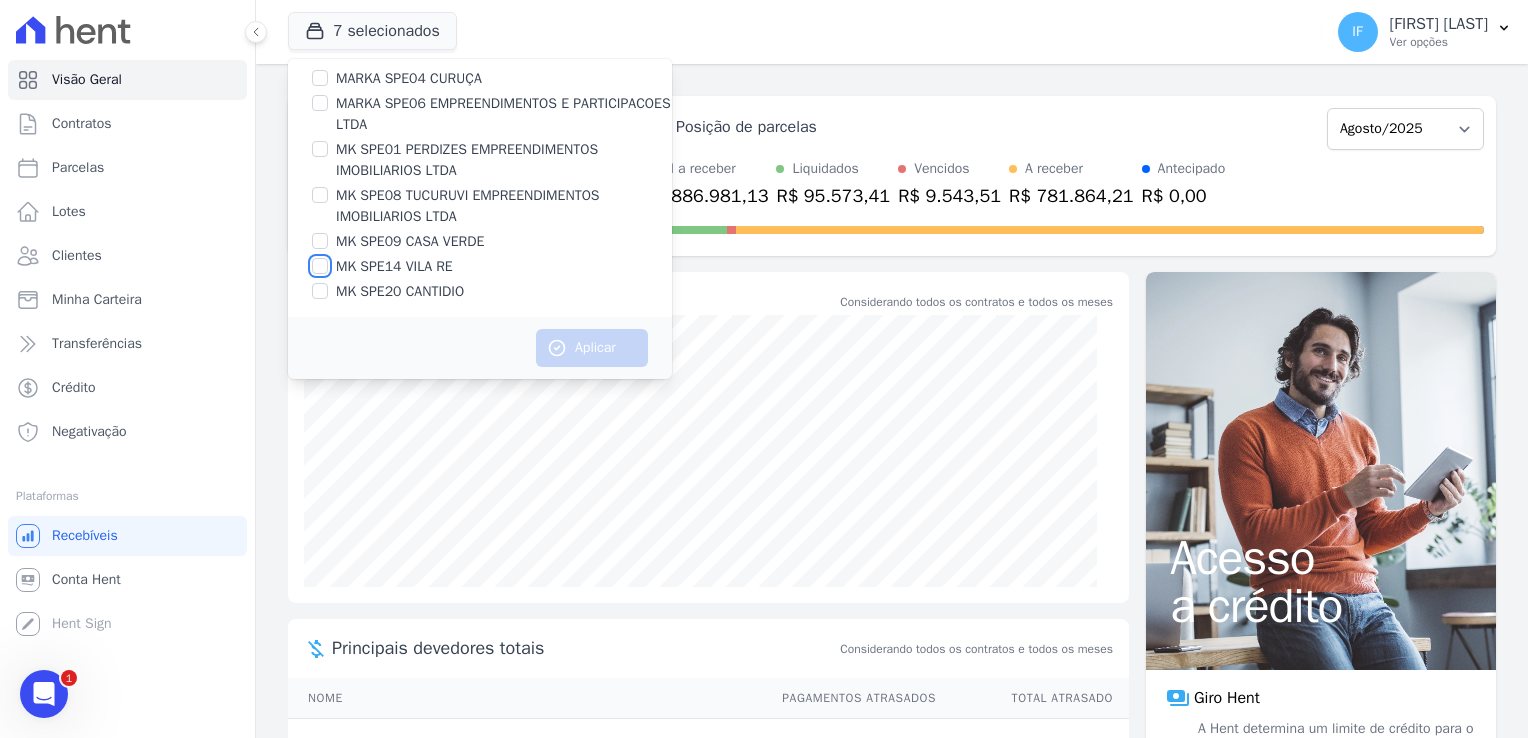 click on "MK SPE14 VILA RE" at bounding box center (320, 266) 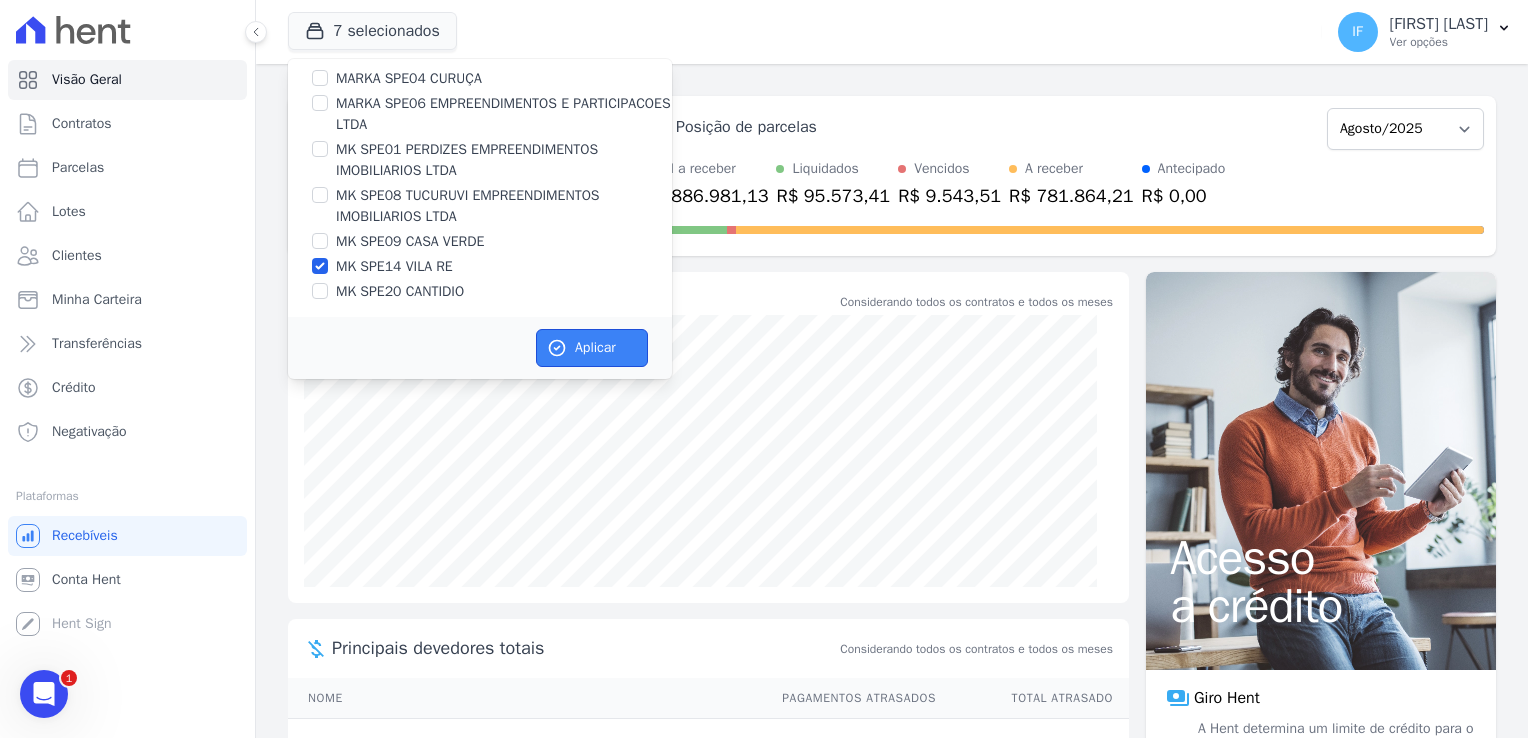 click on "Aplicar" at bounding box center (592, 348) 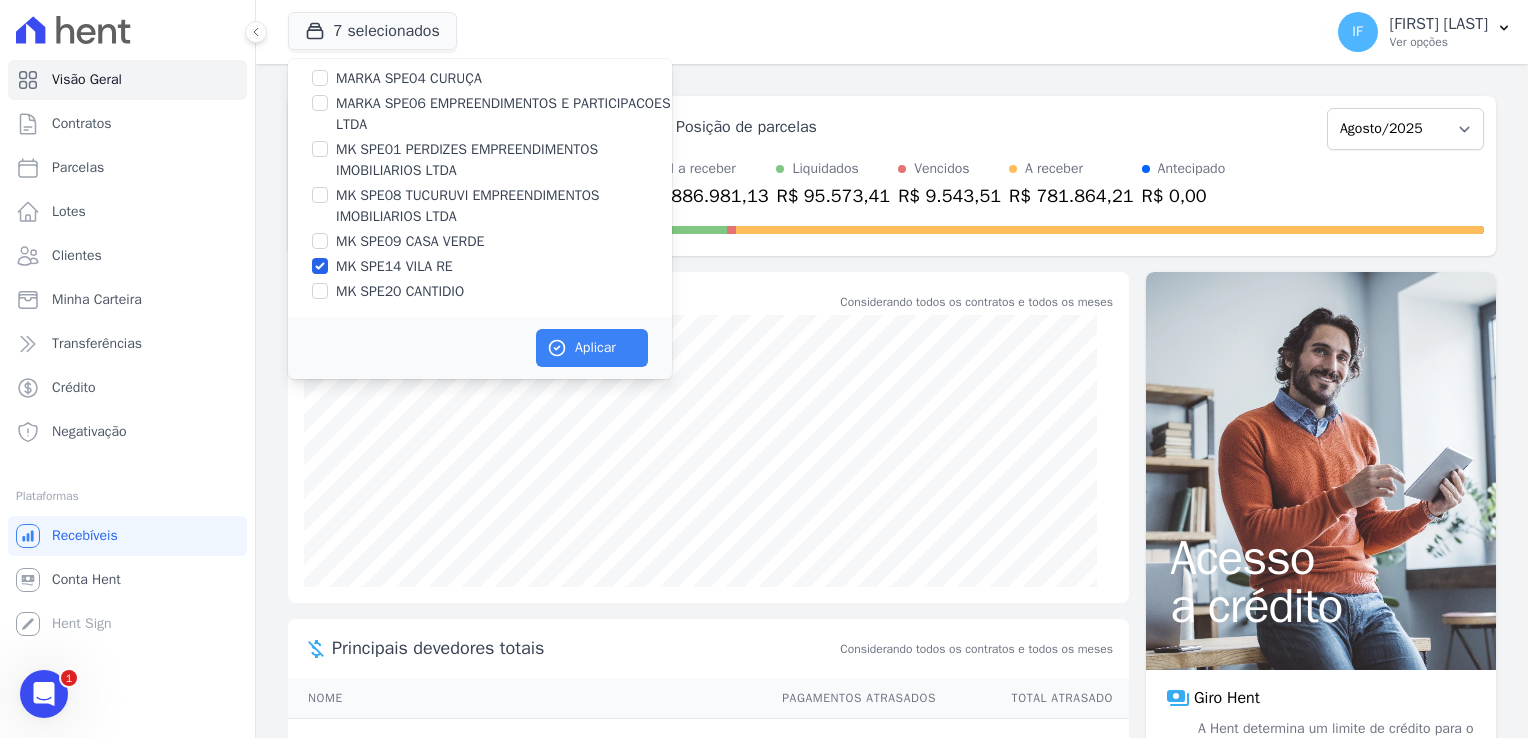 scroll, scrollTop: 49, scrollLeft: 0, axis: vertical 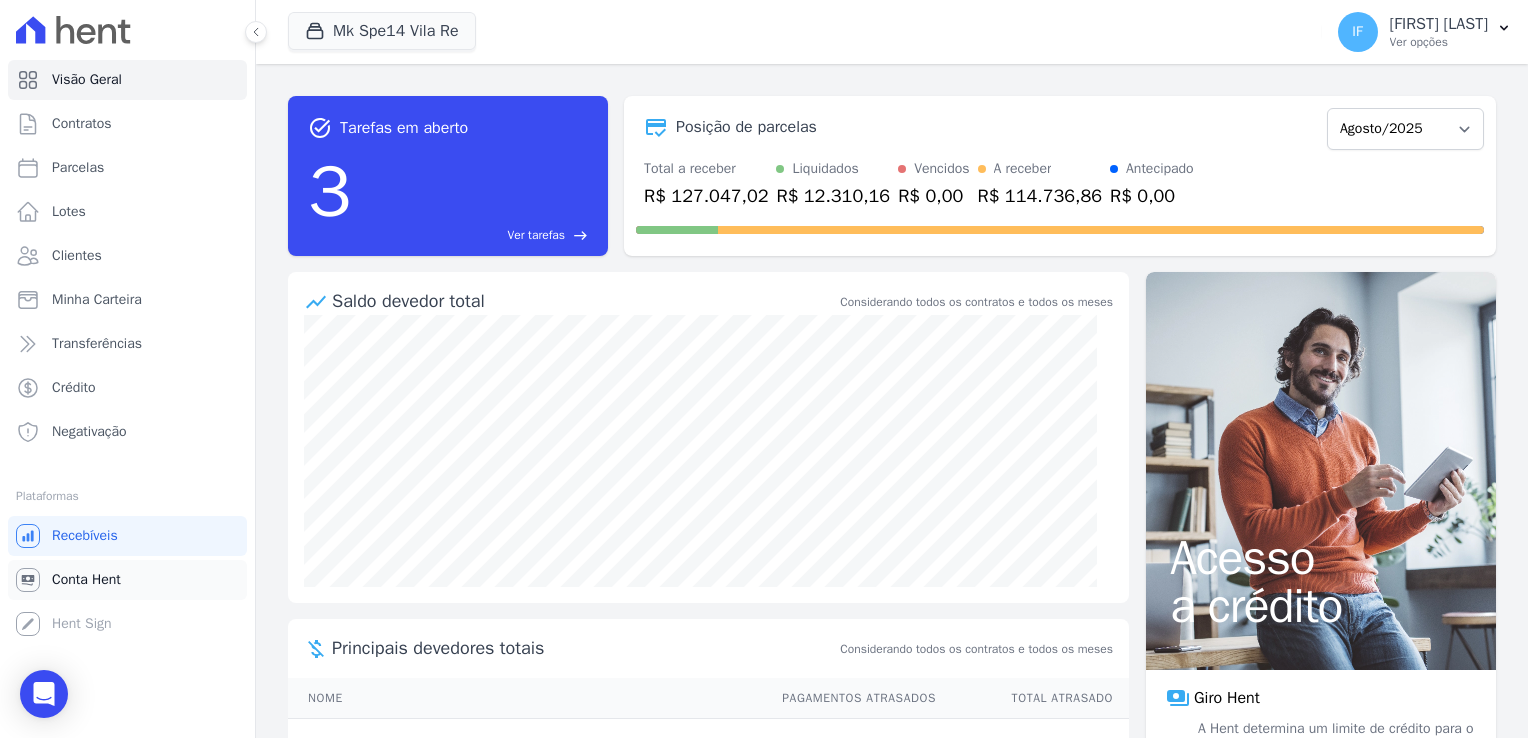 click on "Conta Hent" at bounding box center (86, 580) 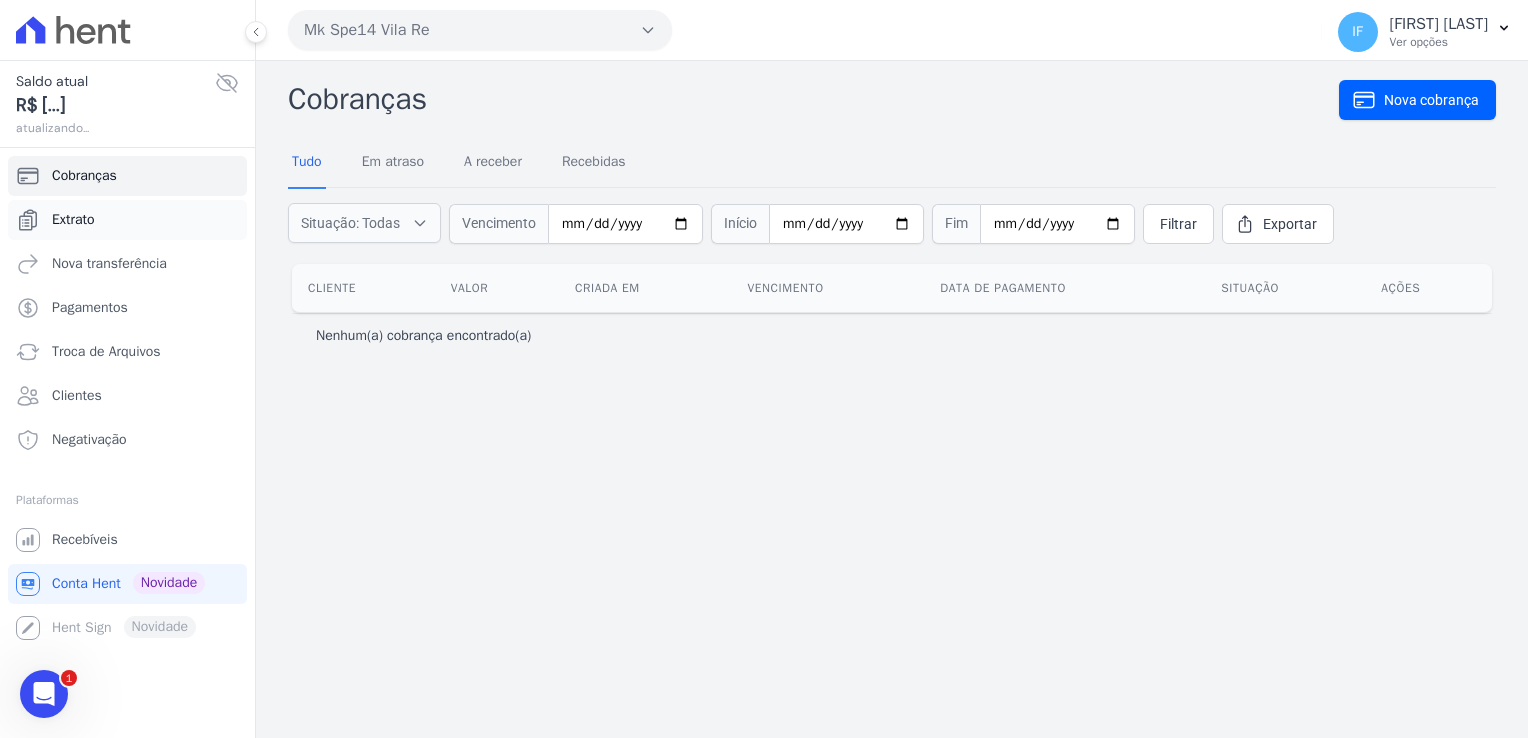 scroll, scrollTop: 0, scrollLeft: 0, axis: both 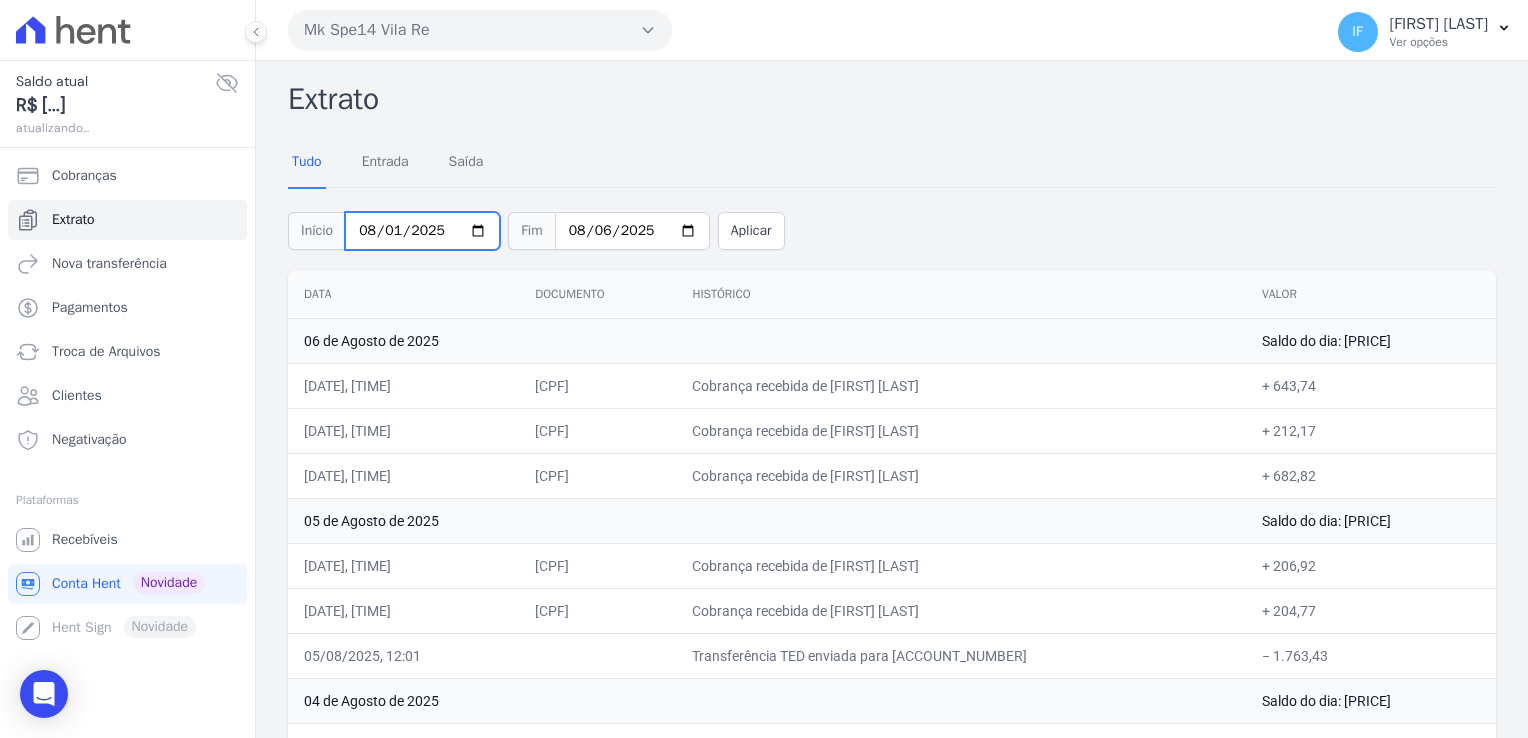 click on "2025-08-01" at bounding box center [422, 231] 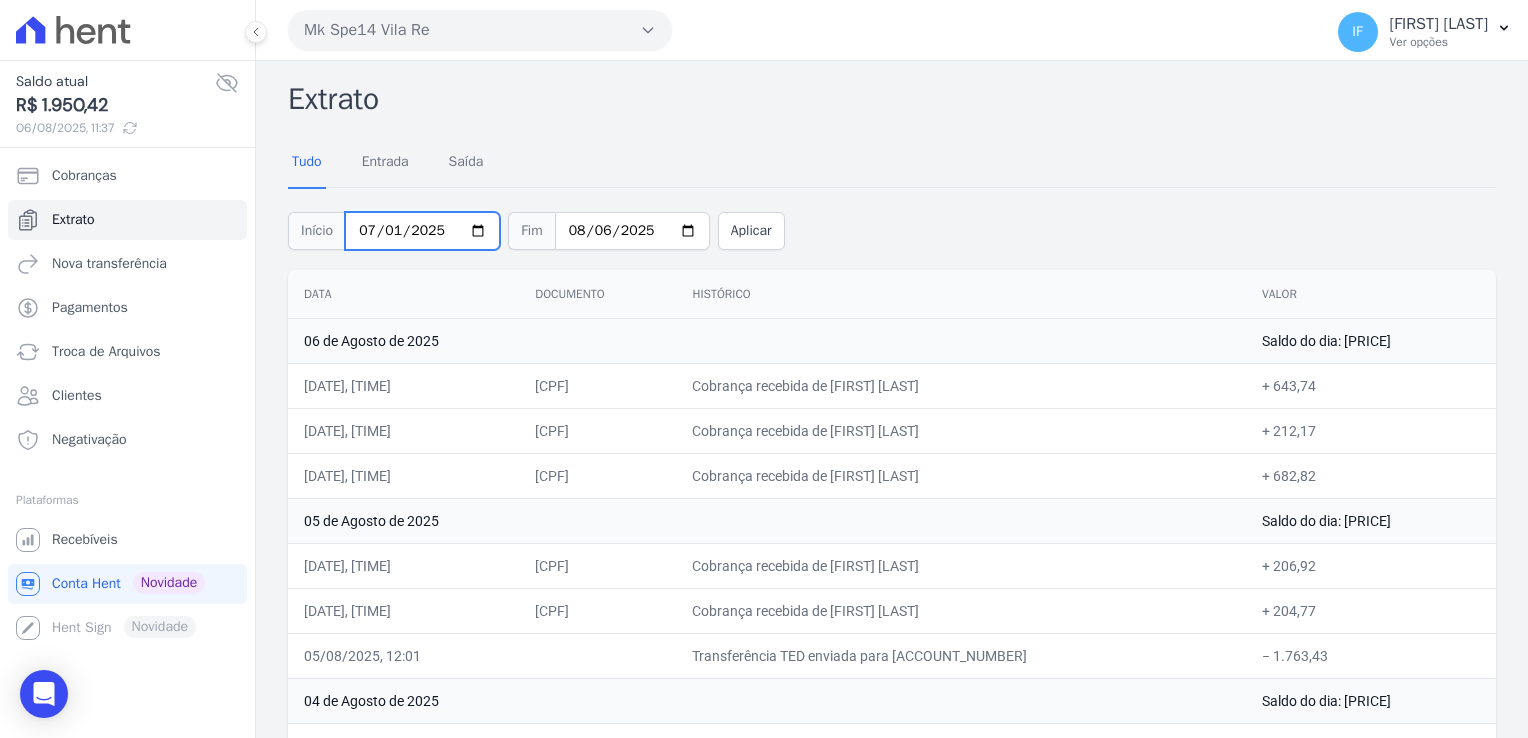 type on "2025-07-01" 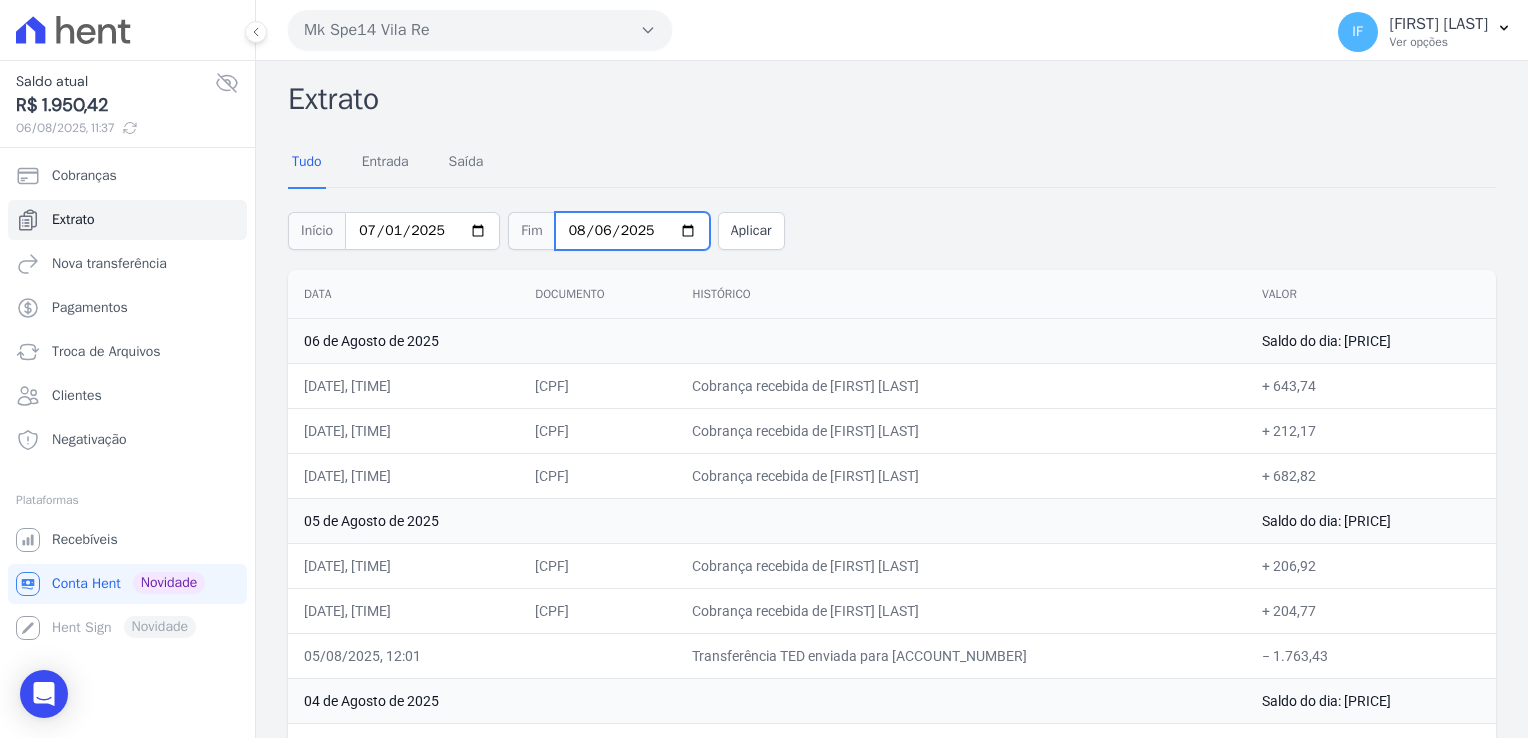 click on "2025-08-06" at bounding box center [632, 231] 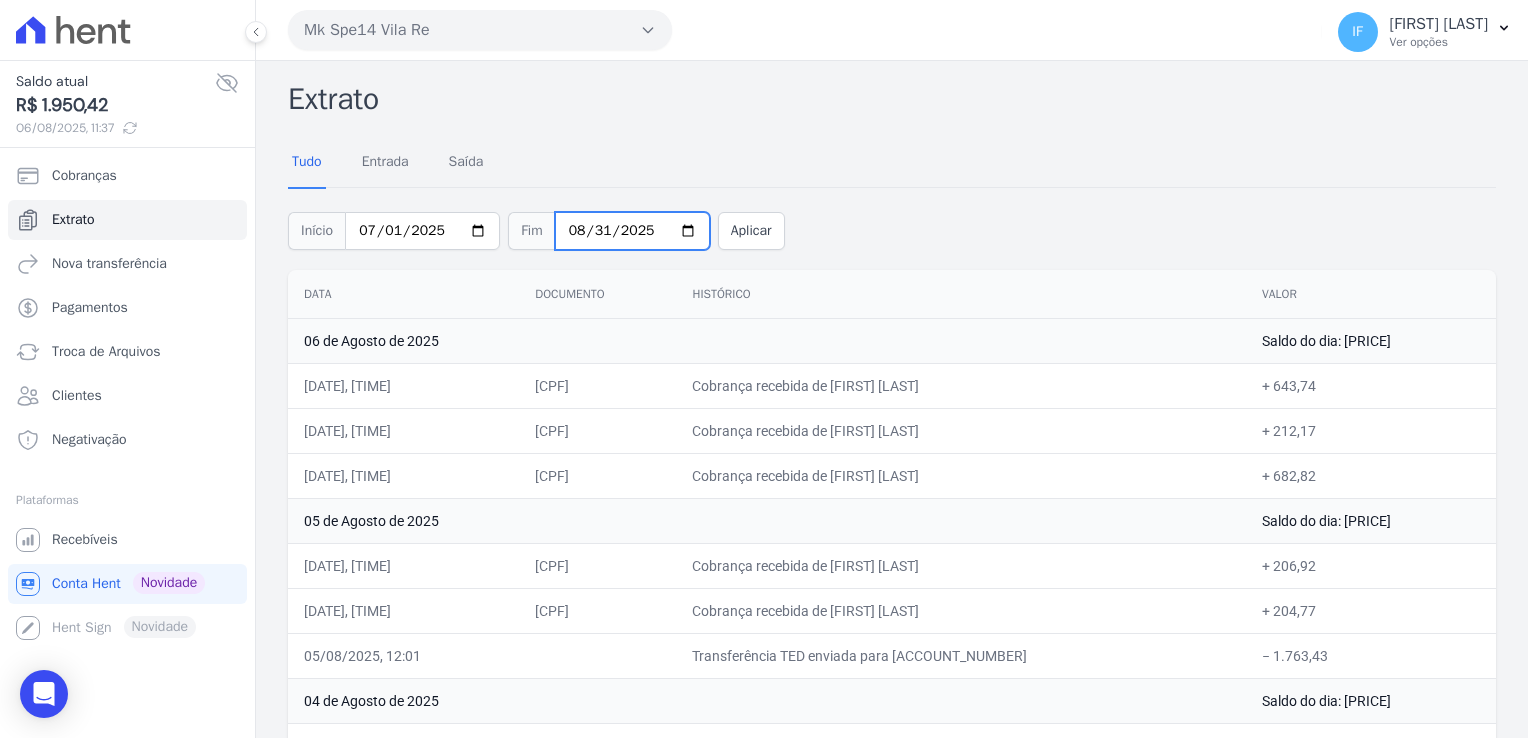 type on "2025-08-31" 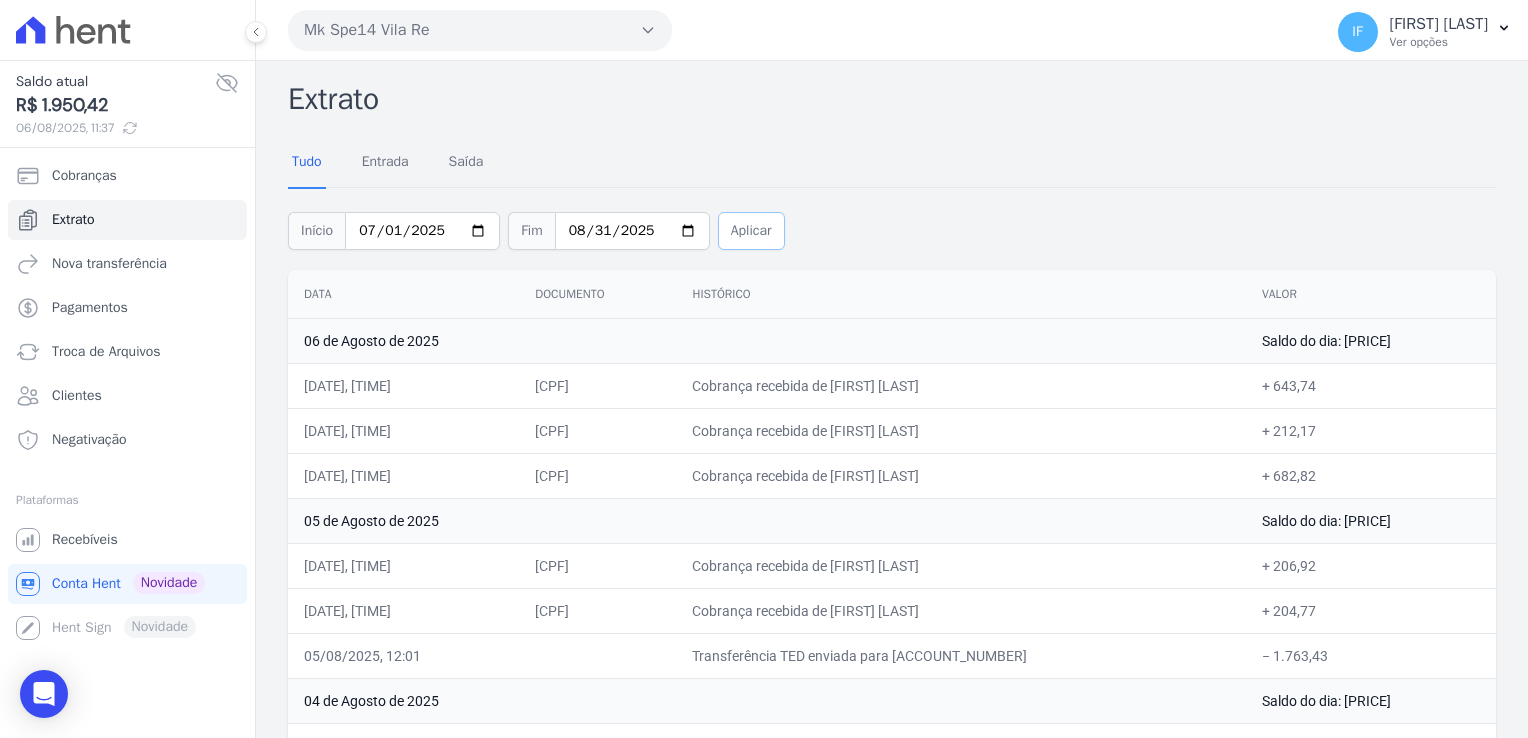click on "Aplicar" at bounding box center [751, 231] 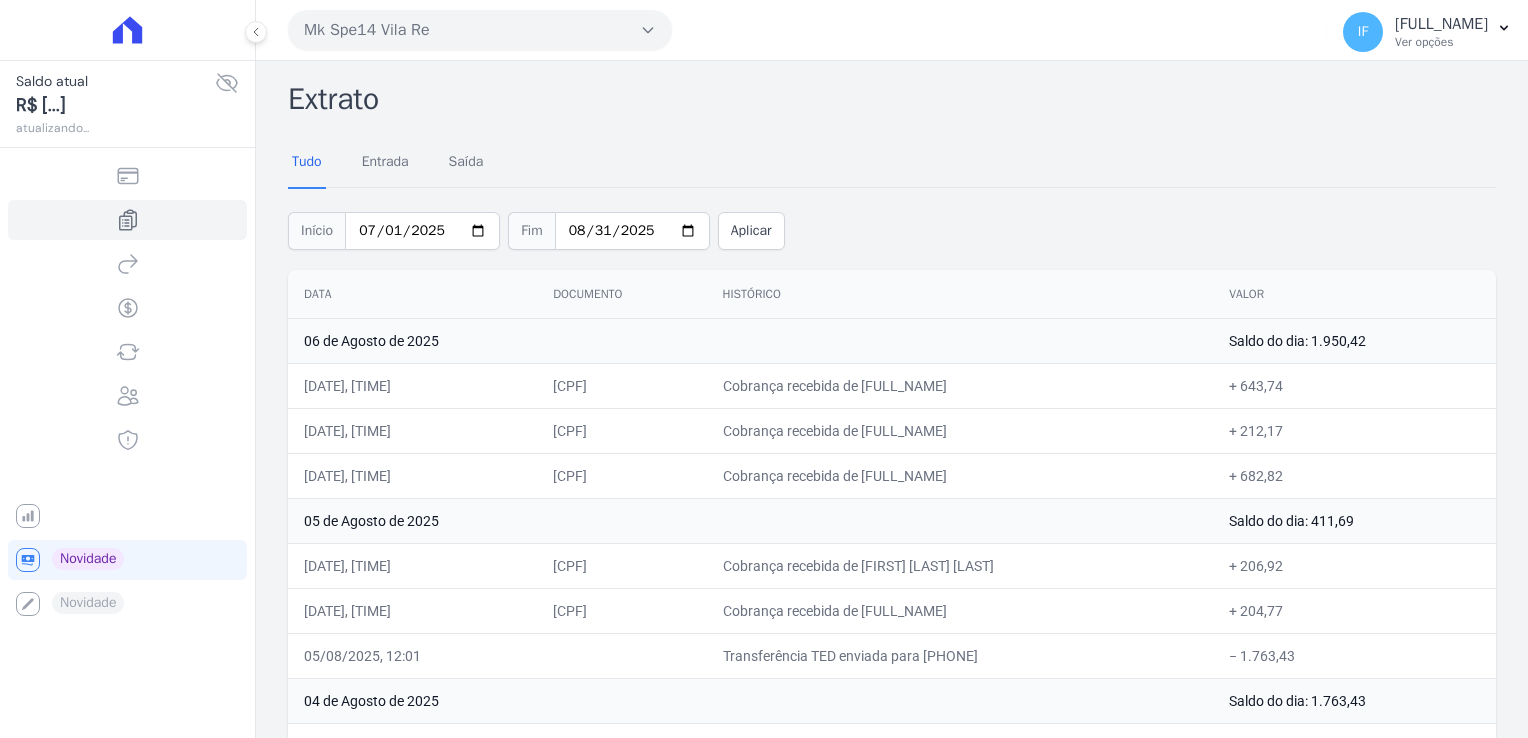 scroll, scrollTop: 0, scrollLeft: 0, axis: both 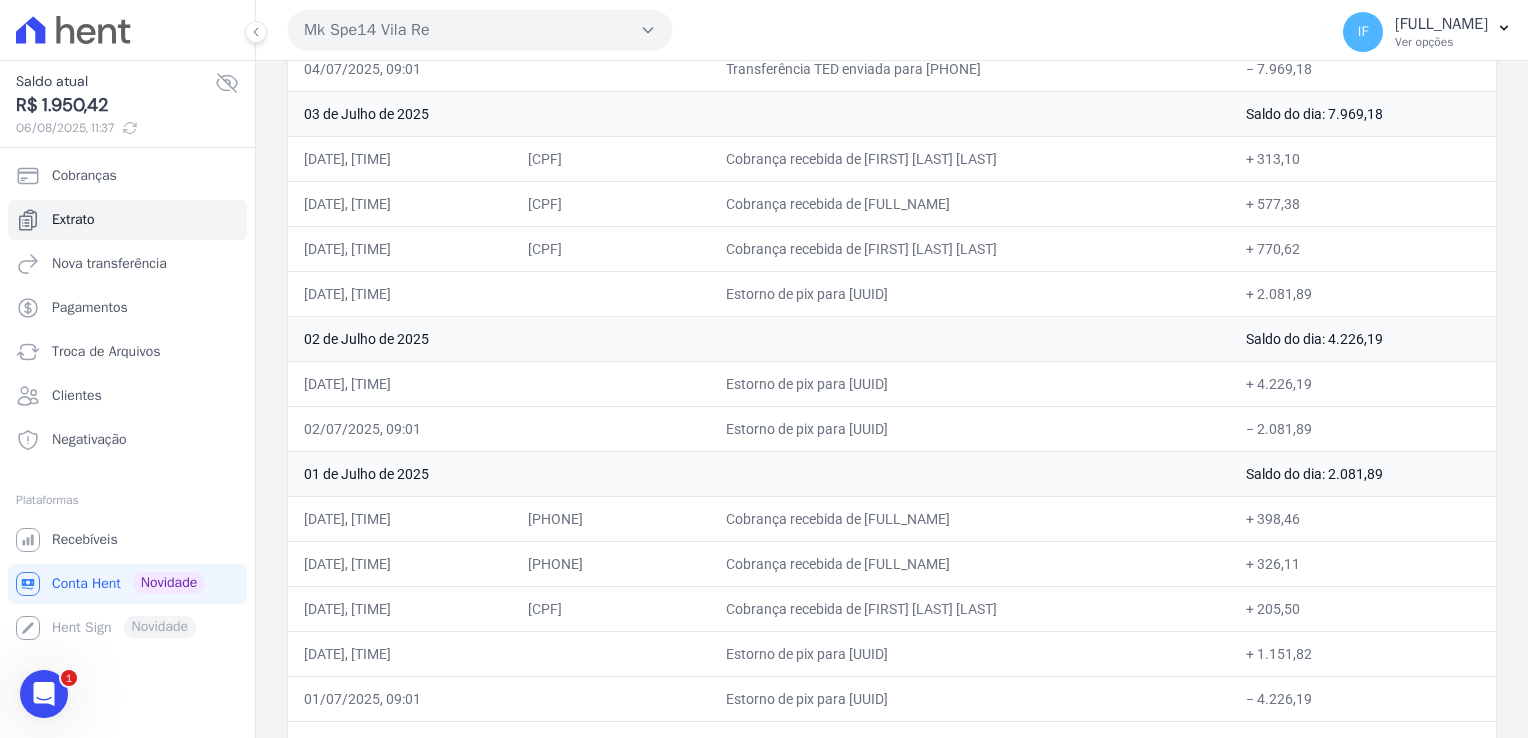 drag, startPoint x: 288, startPoint y: 87, endPoint x: 1344, endPoint y: 722, distance: 1232.2179 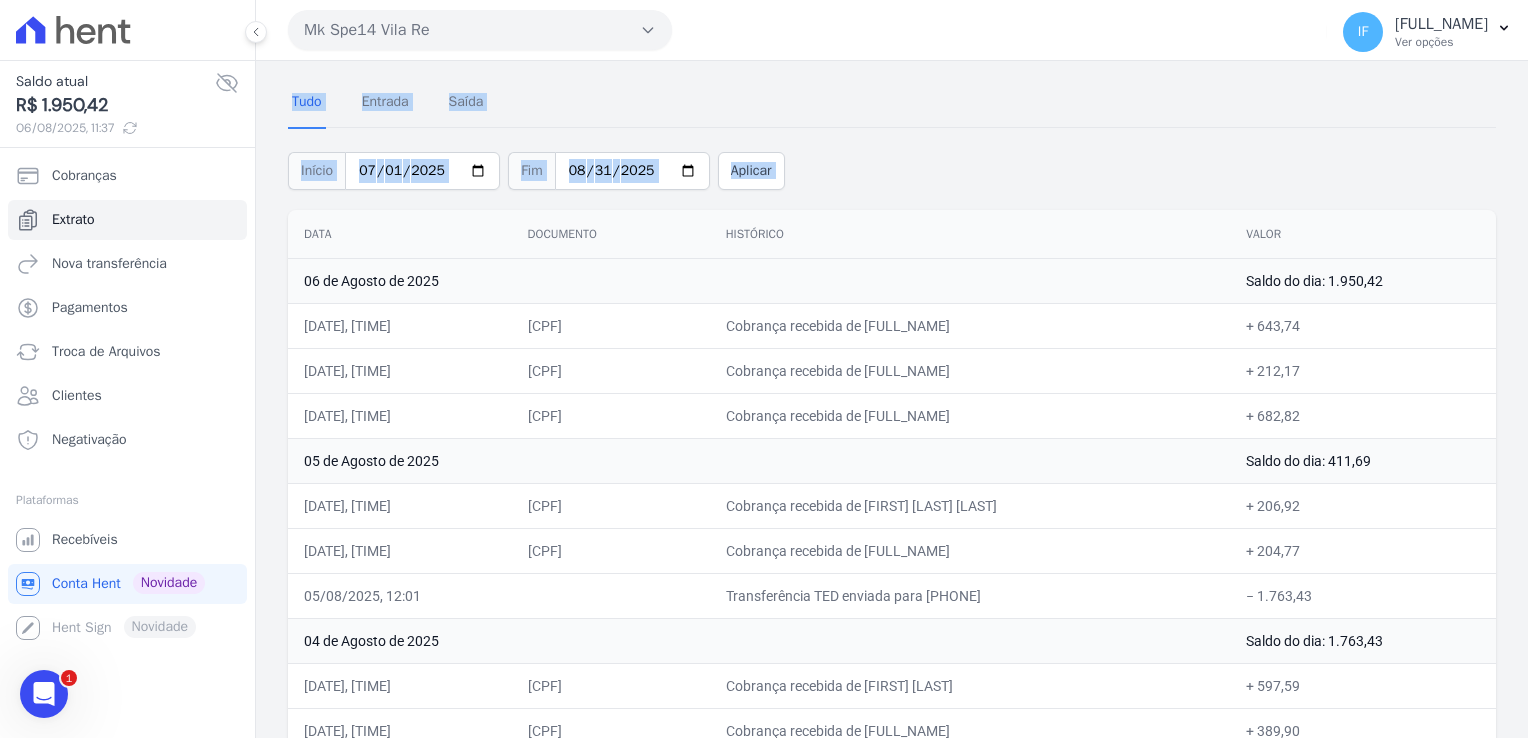 scroll, scrollTop: 0, scrollLeft: 0, axis: both 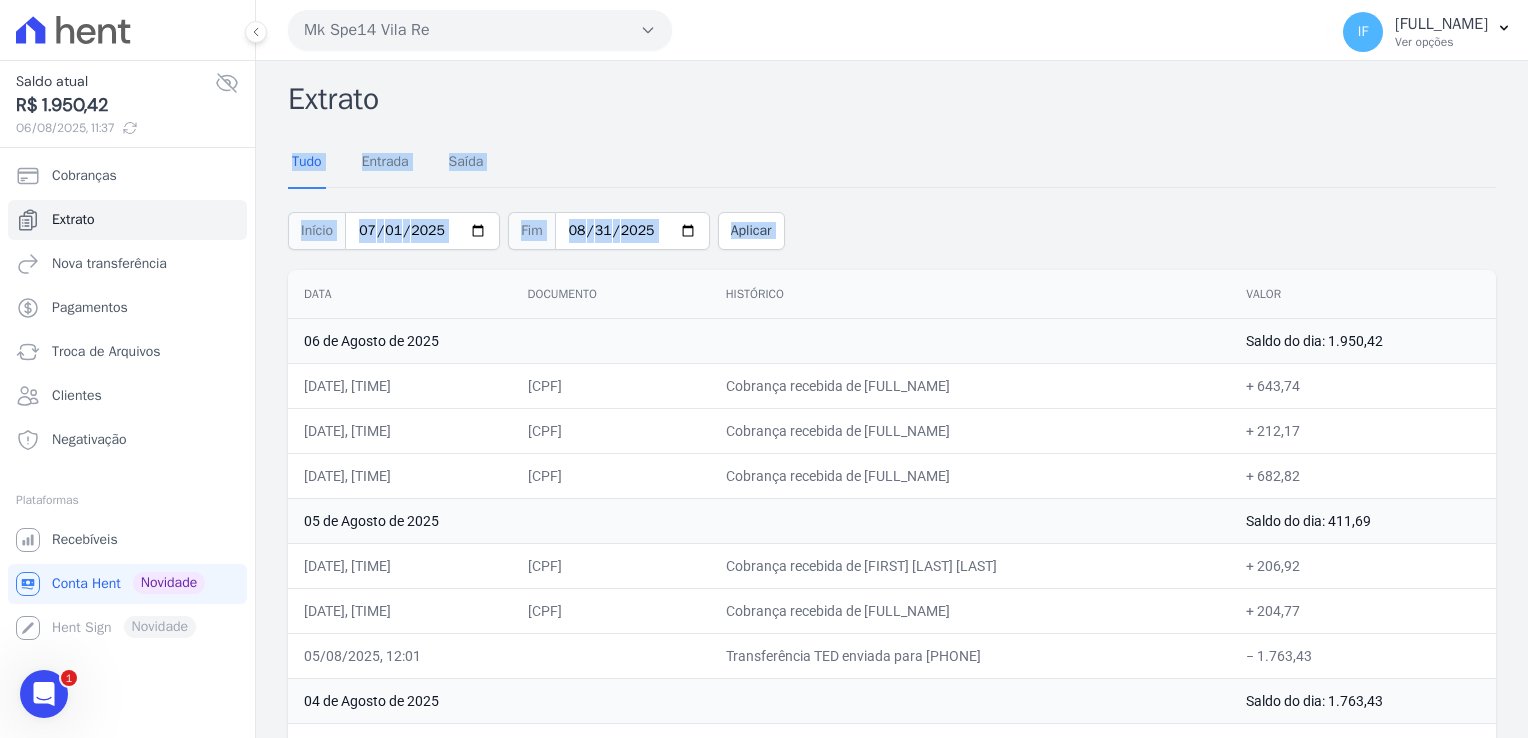 drag, startPoint x: 487, startPoint y: 243, endPoint x: 528, endPoint y: 227, distance: 44.011364 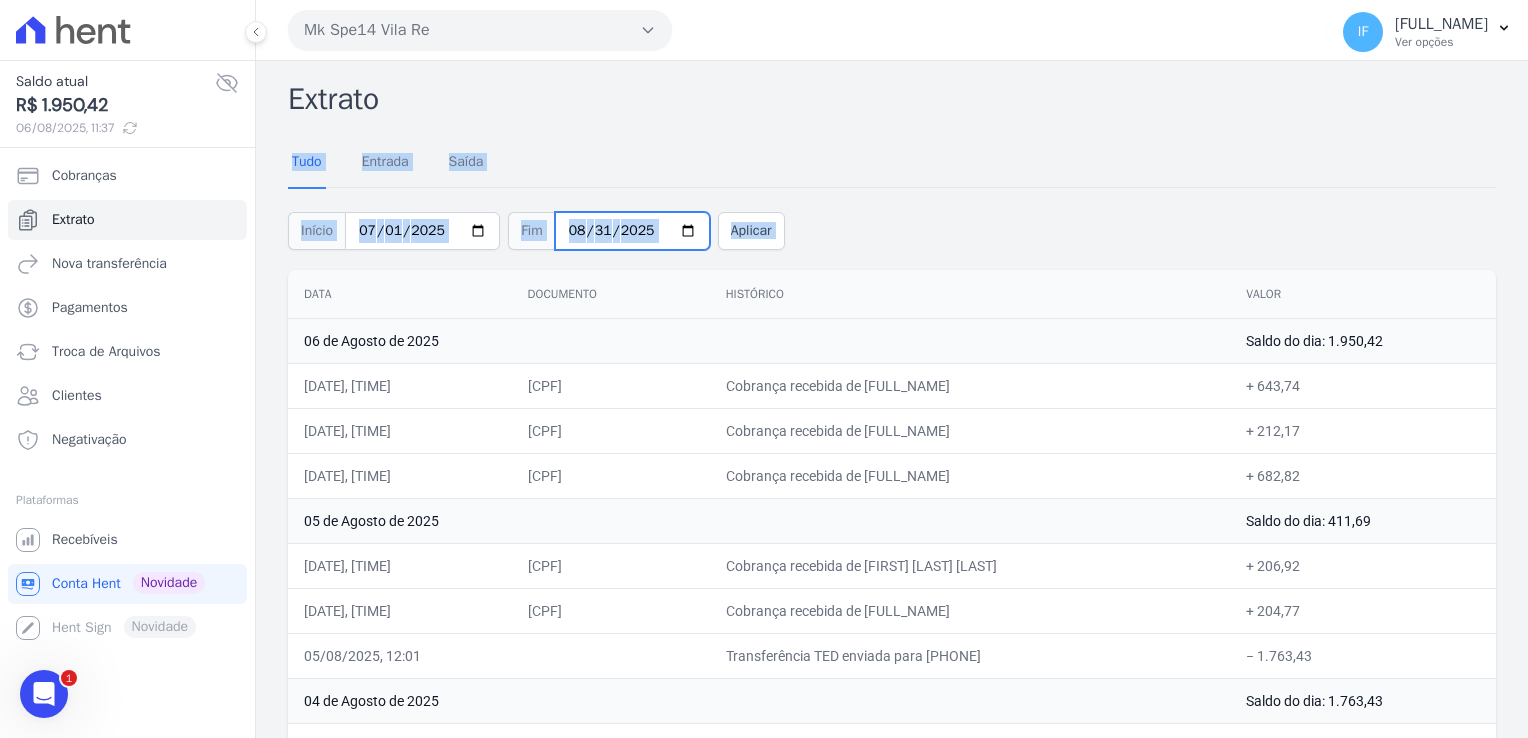 click on "2025-08-31" at bounding box center [632, 231] 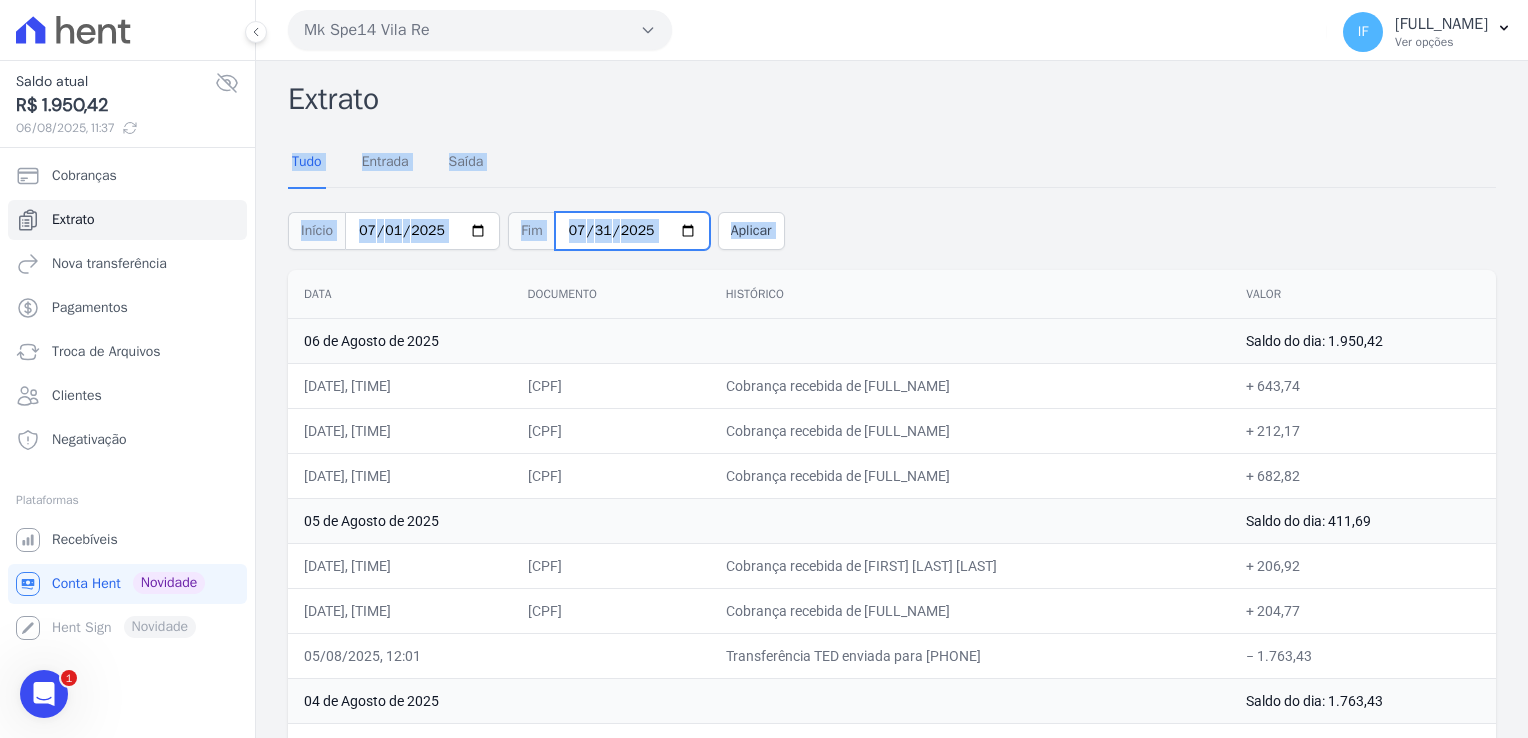 type on "2025-07-31" 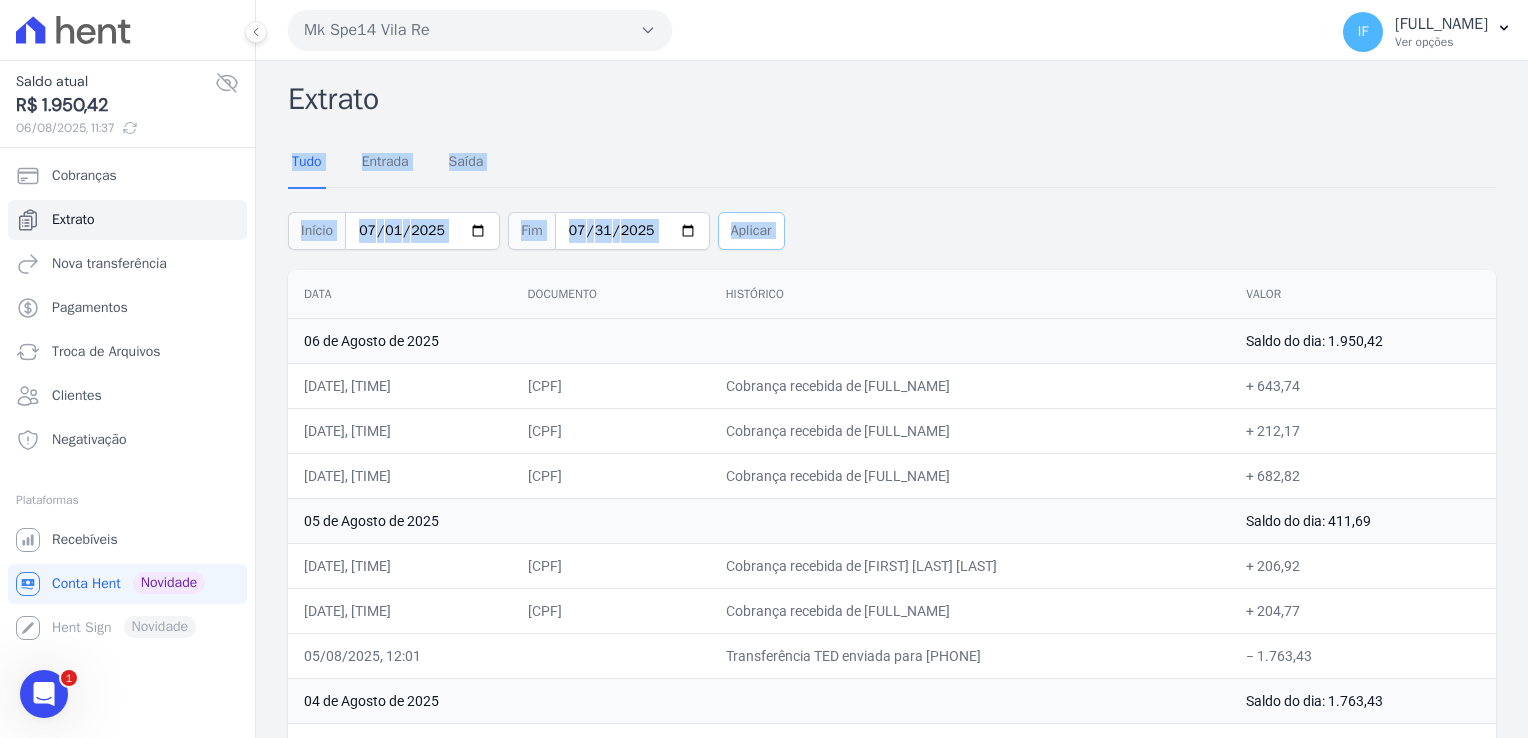 click on "Aplicar" at bounding box center [751, 231] 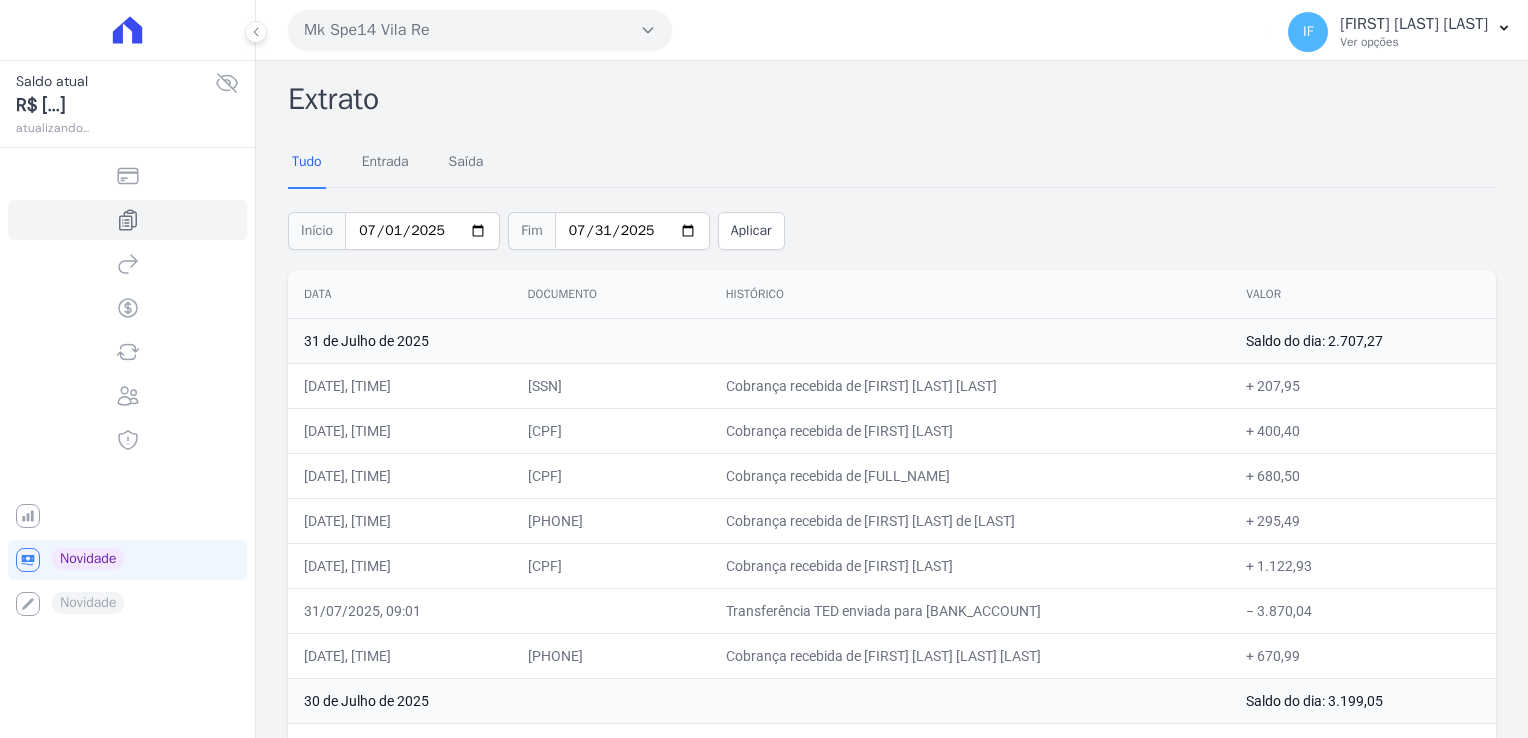 scroll, scrollTop: 0, scrollLeft: 0, axis: both 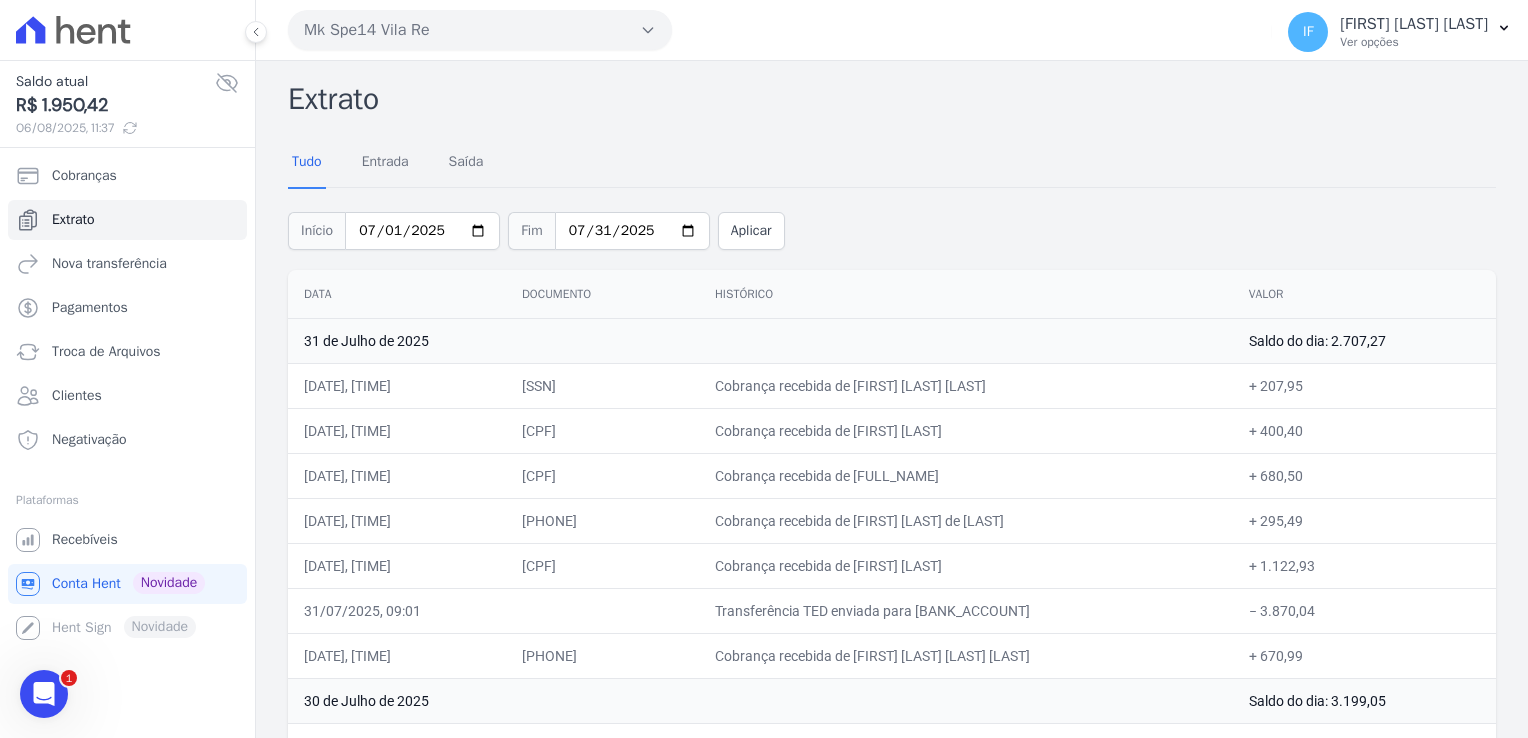 click on "Data
Documento
Histórico
Valor
[DATE] de [MONTH] de [YEAR]
Saldo do dia:  2.707,27
[DATE], [TIME]
[CPF]
Cobrança recebida de [FIRST] [LAST]" at bounding box center (892, 4450) 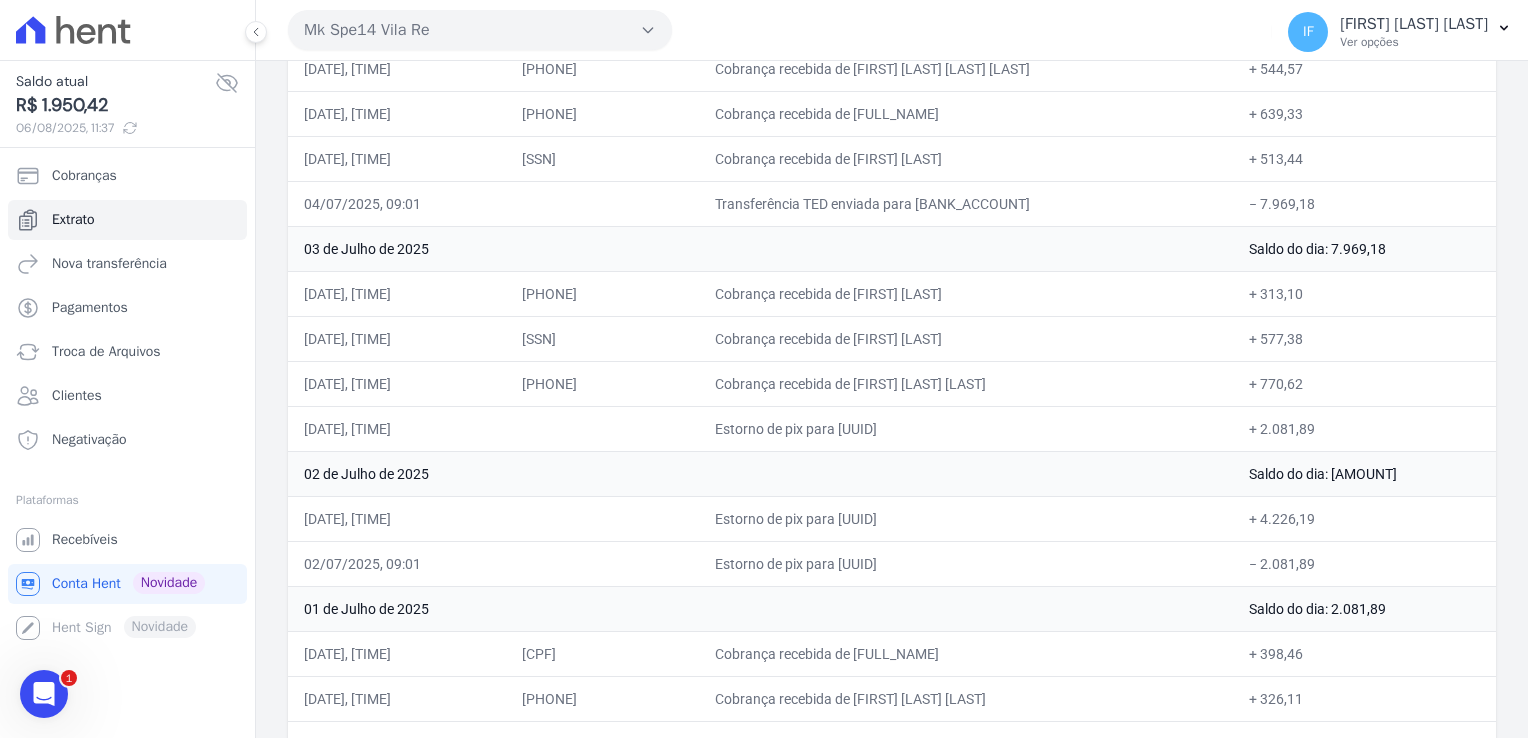 scroll, scrollTop: 8061, scrollLeft: 0, axis: vertical 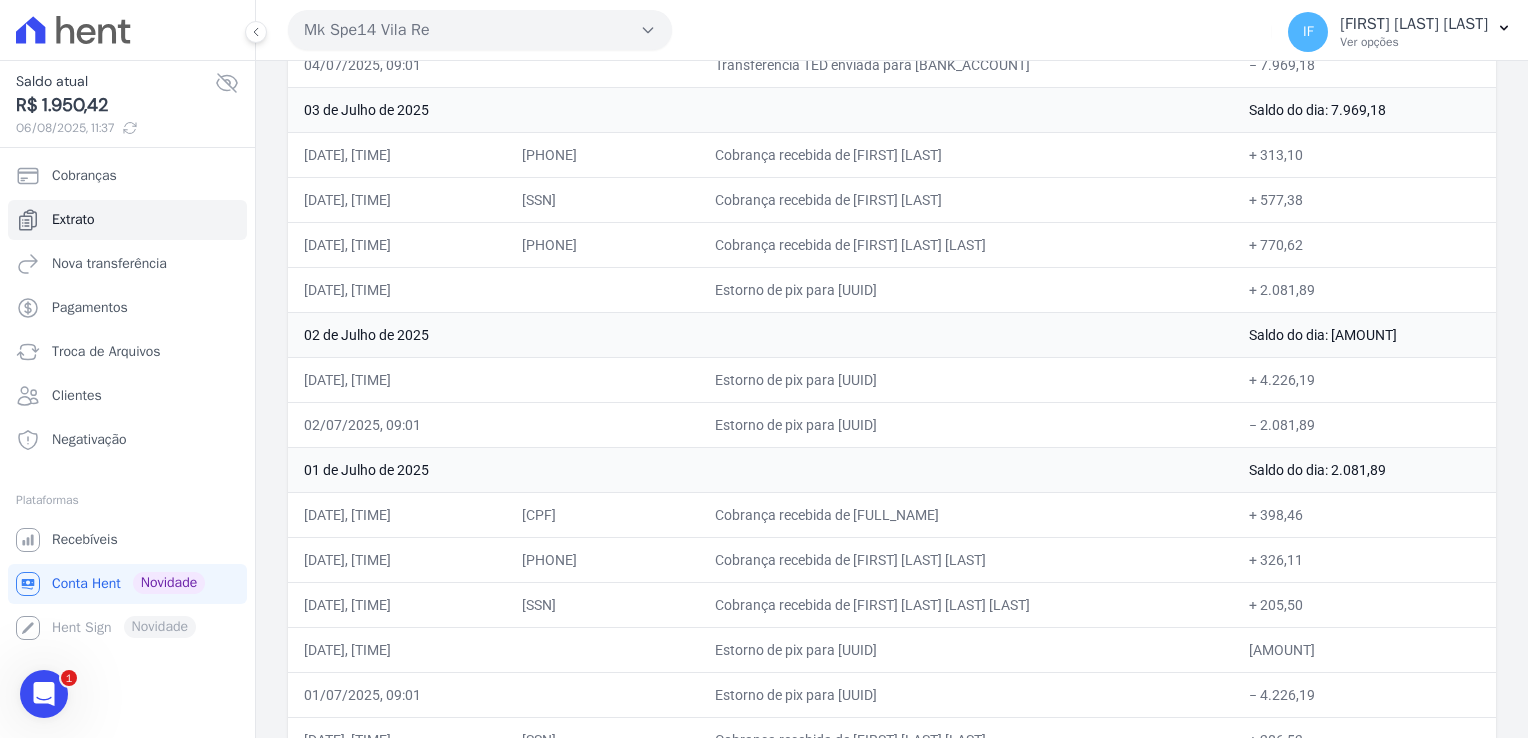 drag, startPoint x: 288, startPoint y: 86, endPoint x: 1421, endPoint y: 706, distance: 1291.5452 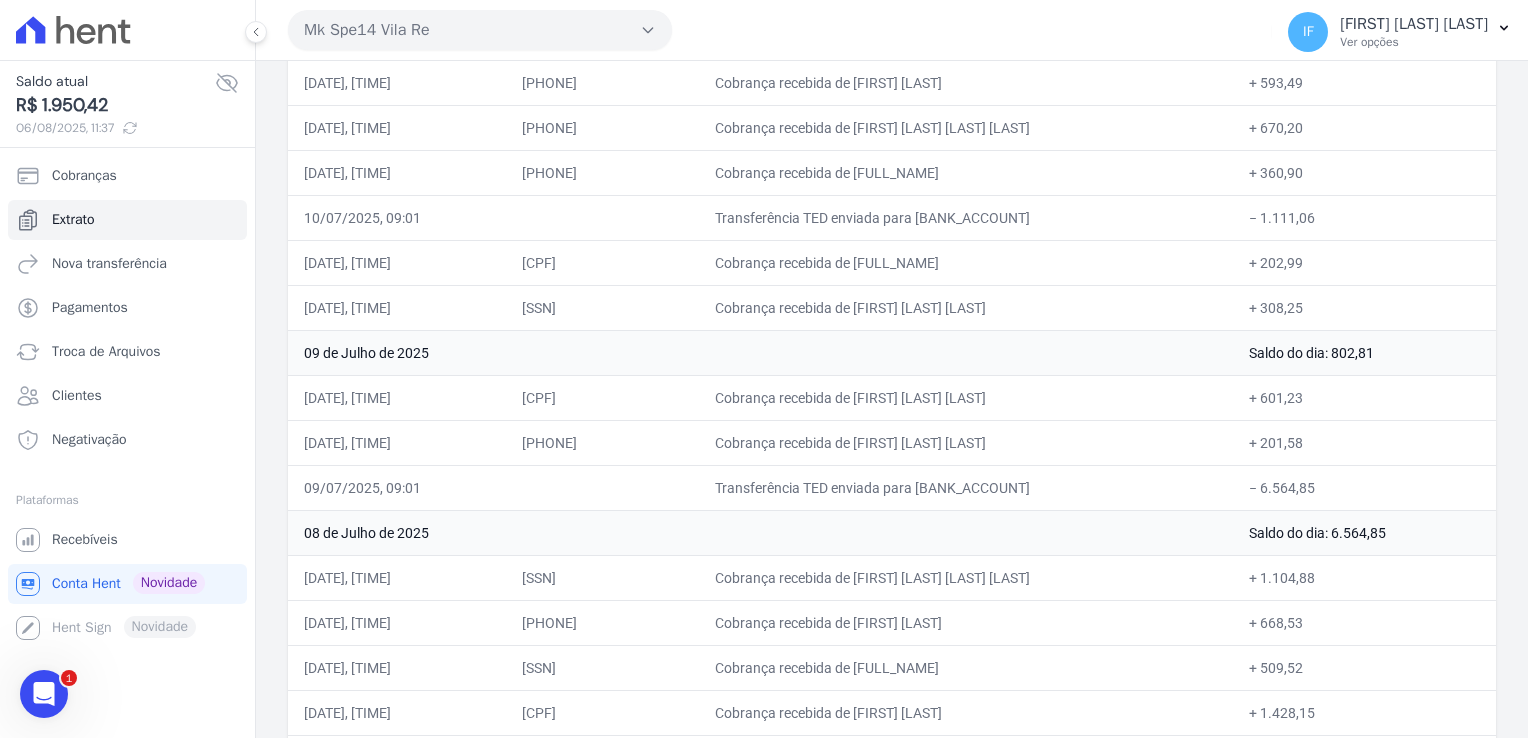 scroll, scrollTop: 6261, scrollLeft: 0, axis: vertical 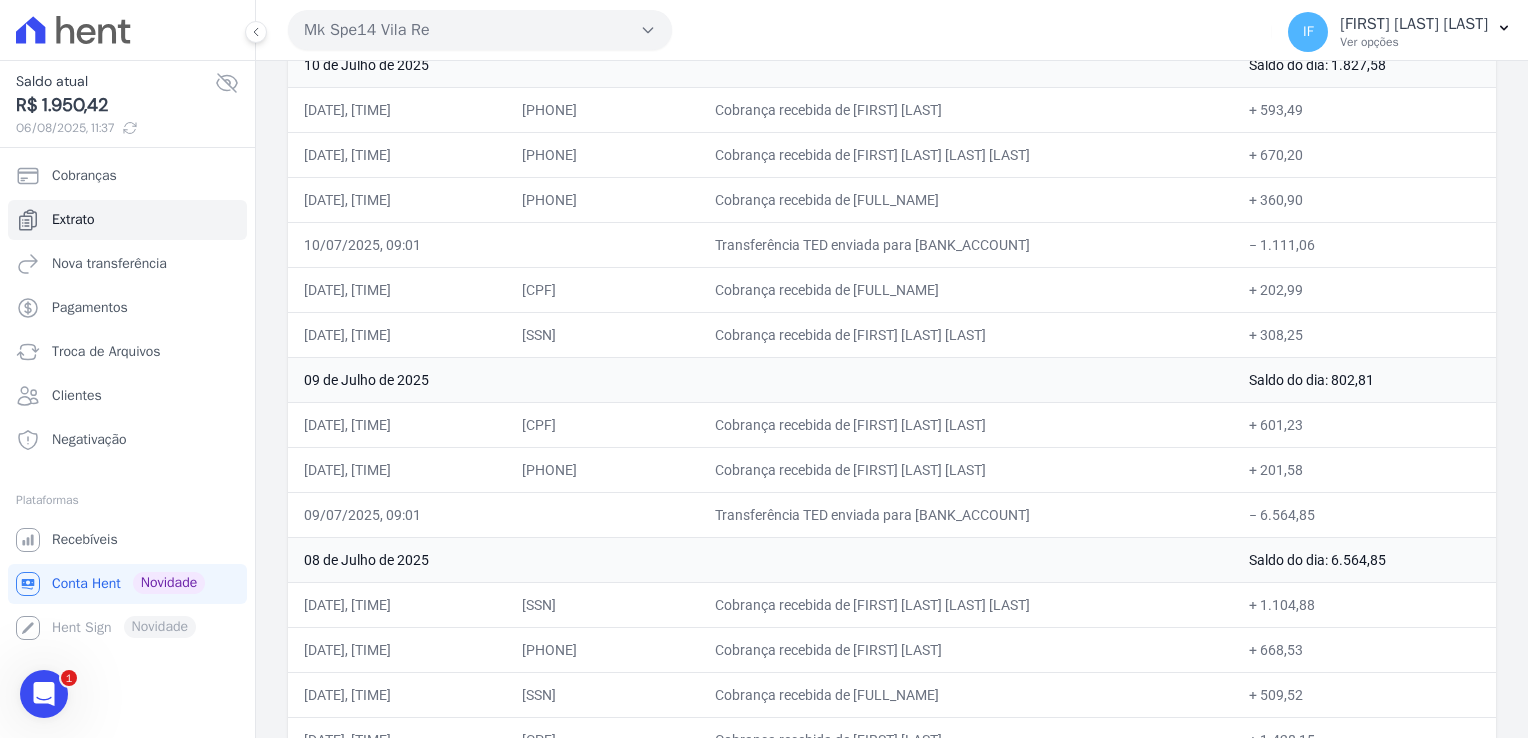 copy on "Loremip
Dolo
Sitamet
Conse
Adipis
Eli
Seddoei
Temp
Incididun
Utlaboree
Dolor
34 ma Aliqu en 7884
Admin ve qui:  8.559,79
24/71/5649, 32:84
003.116.578-78
Nostrude ullamcol ni ALIQ EXEACOM CON DUISAU
+
109,58
57/64/4259, 00:91
081.779.712-82
Irureinr voluptat ve ESSECILLUM FUGI NULLAPAR EXCEP
+
146,26
58/19/8328, 46:41
272.849.953-00
Sintocca cupidata no PROIDE SUNTCUL QUIOF DE MOLLI
+
177,93
48/96/4999, 55:37
086.914.715-86
Animides laborump un Omnis Istenatus er Volup
+
..." 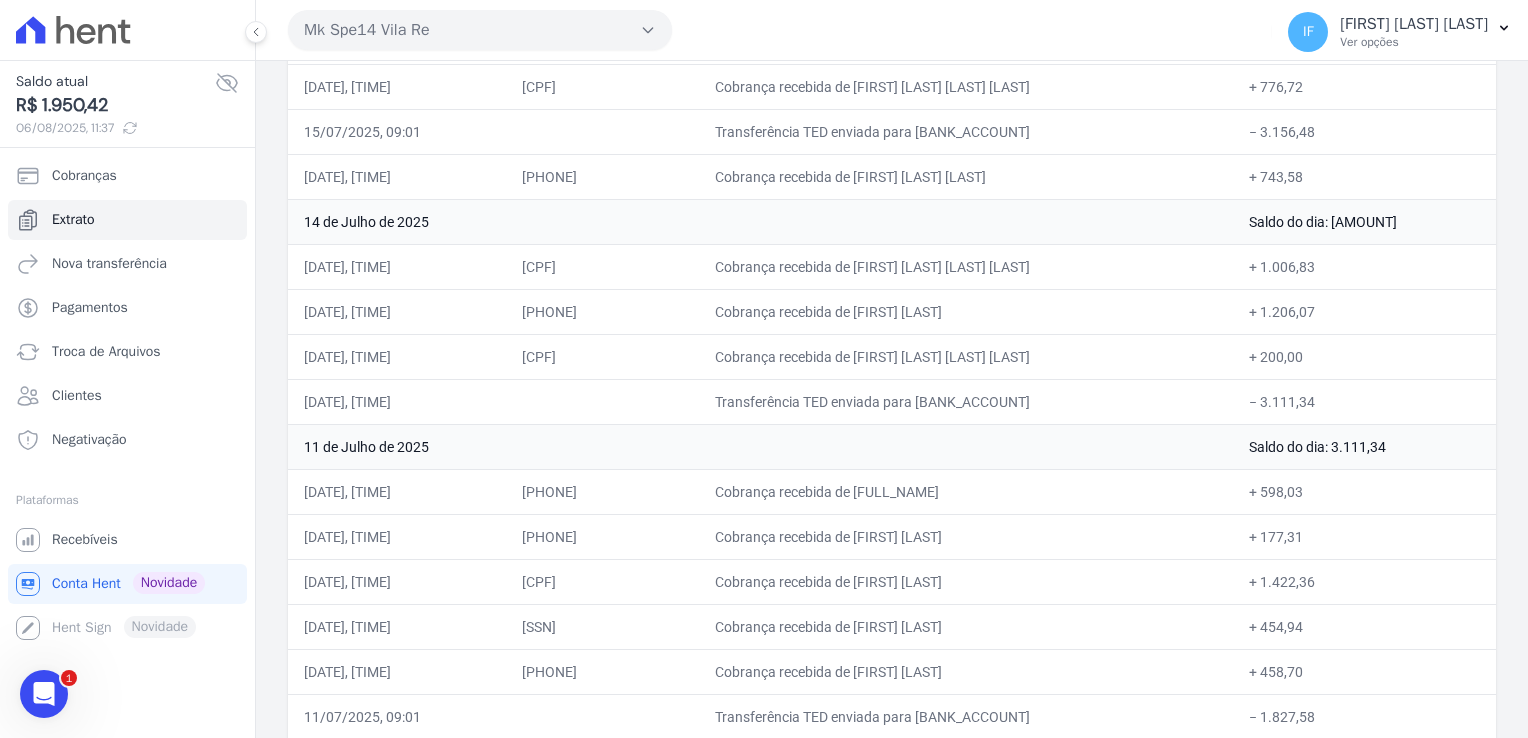 scroll, scrollTop: 5561, scrollLeft: 0, axis: vertical 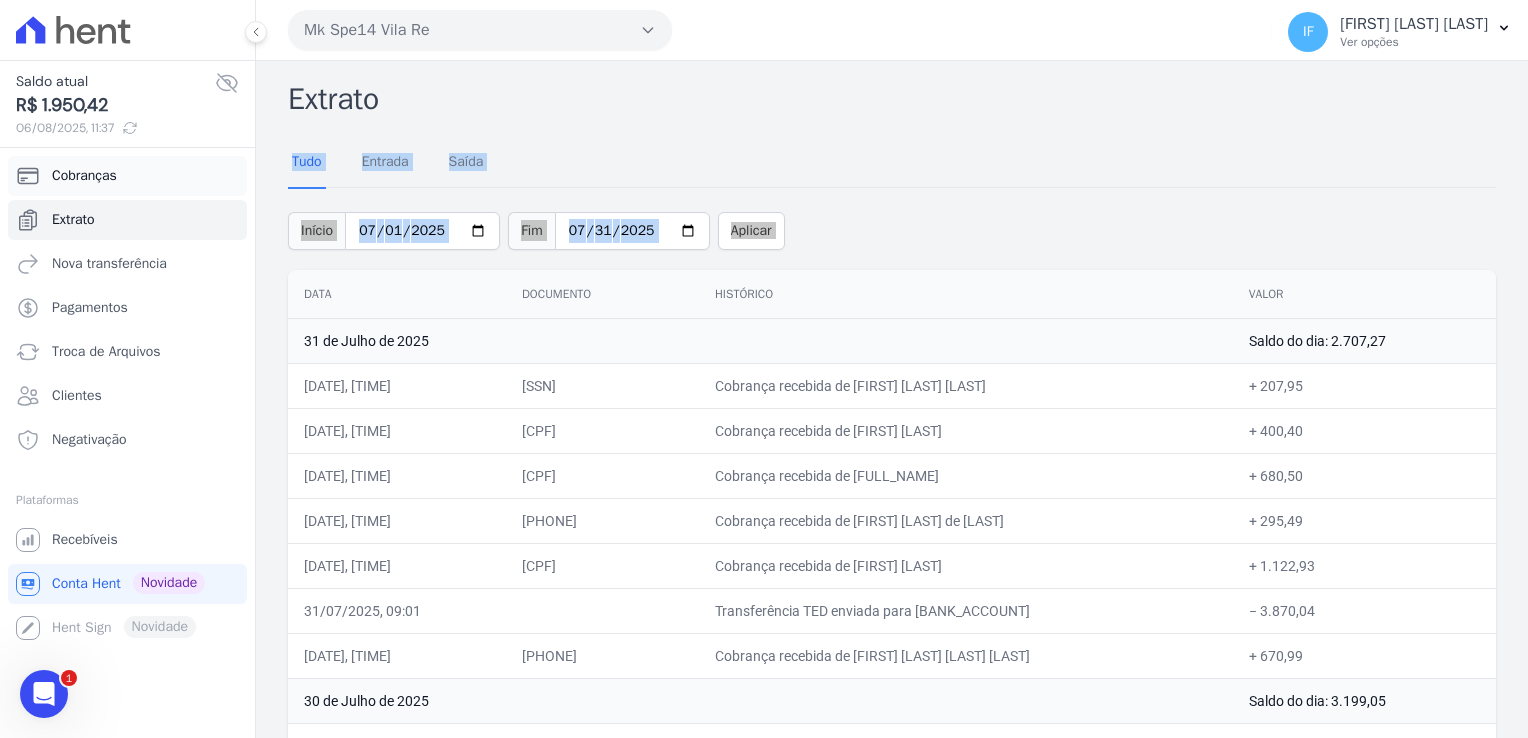 click on "Cobranças" at bounding box center (127, 176) 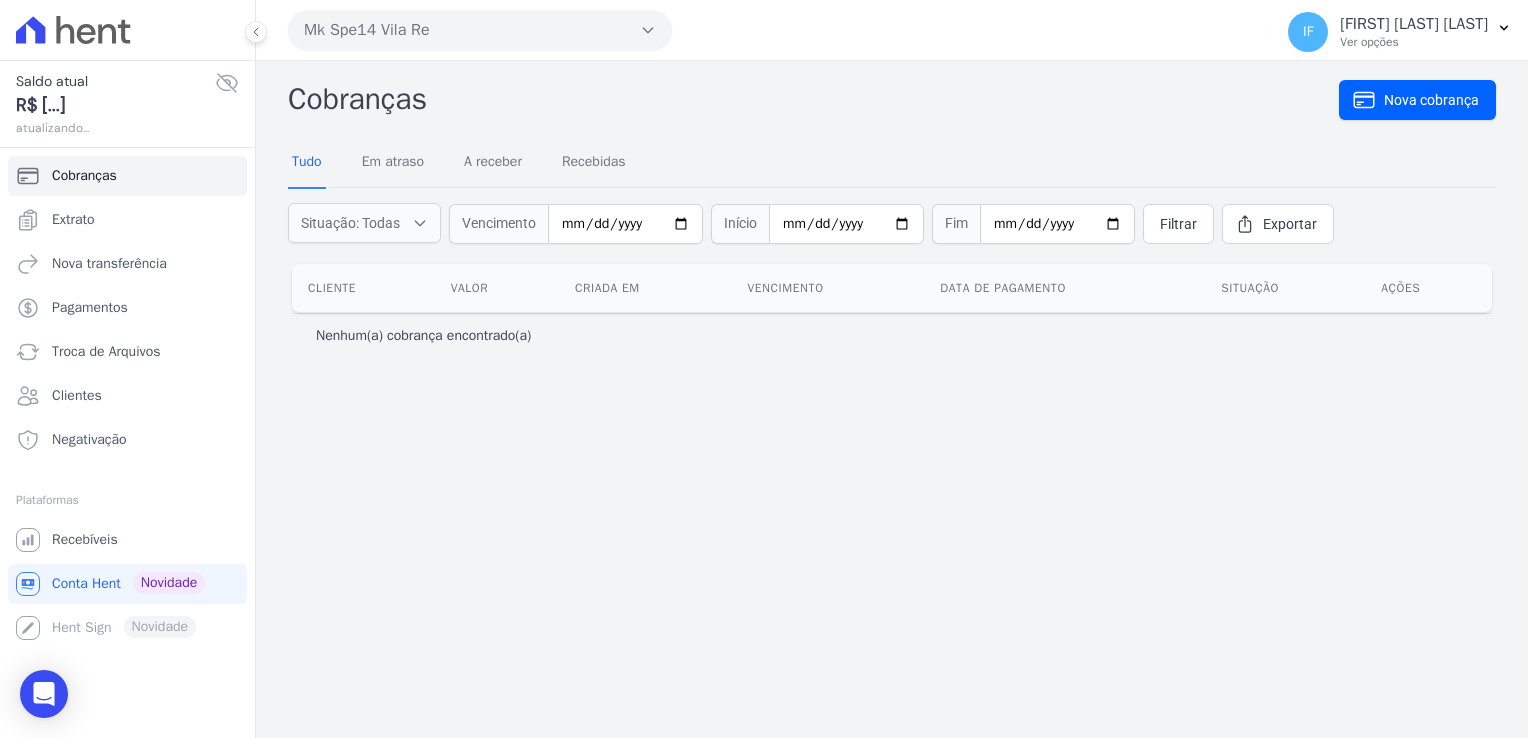 click on "Mk Spe14 Vila Re" at bounding box center (480, 30) 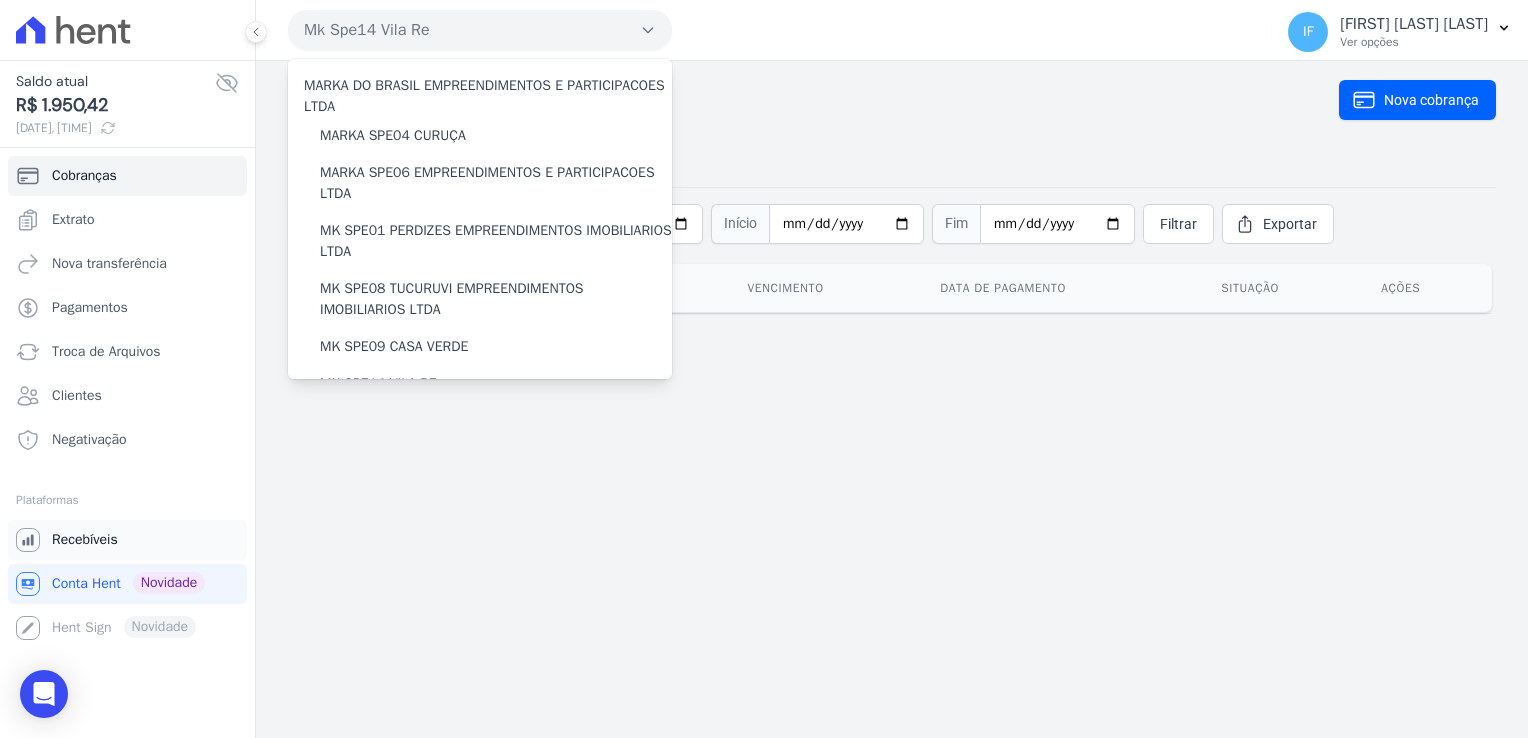 click on "Recebíveis" at bounding box center (85, 540) 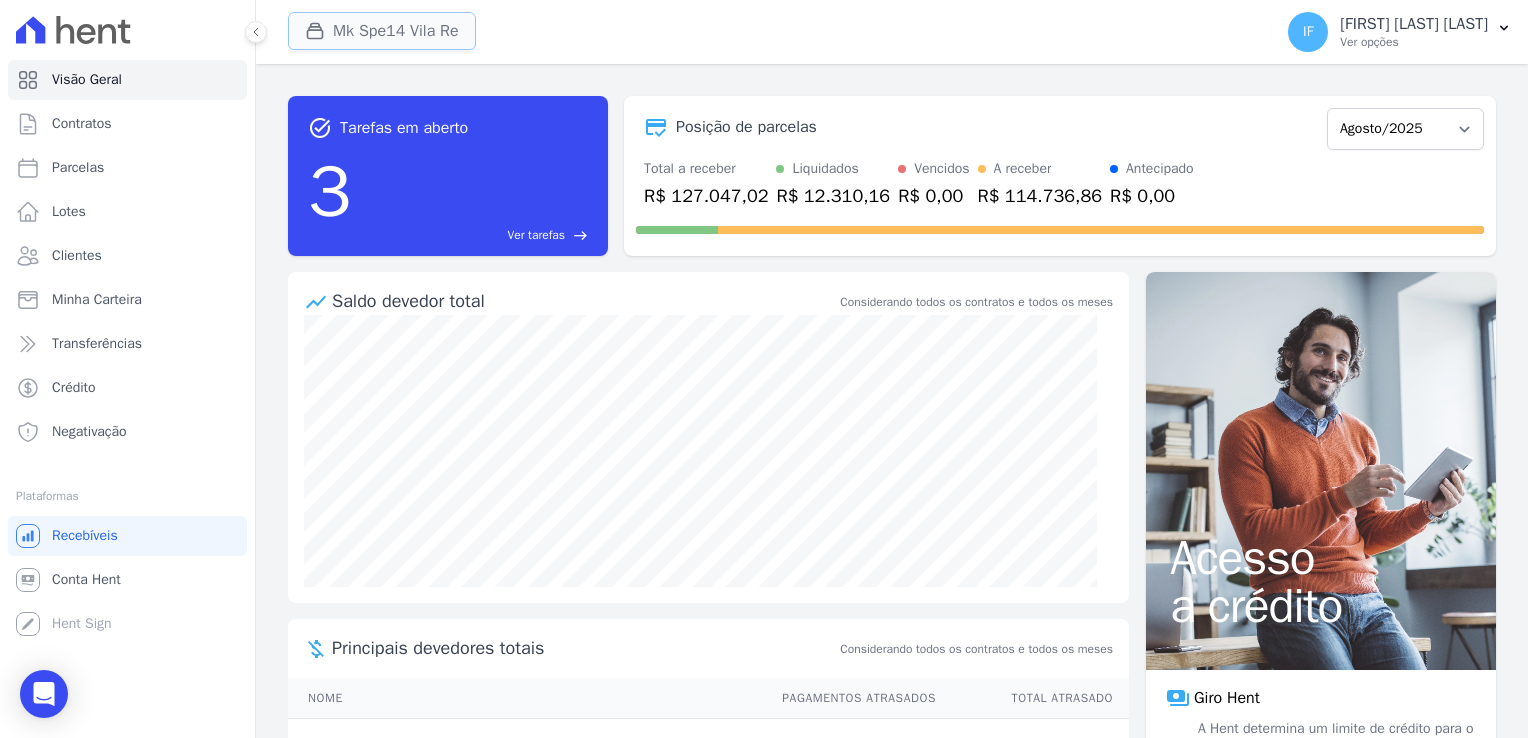 click on "Mk Spe14 Vila Re" at bounding box center [382, 31] 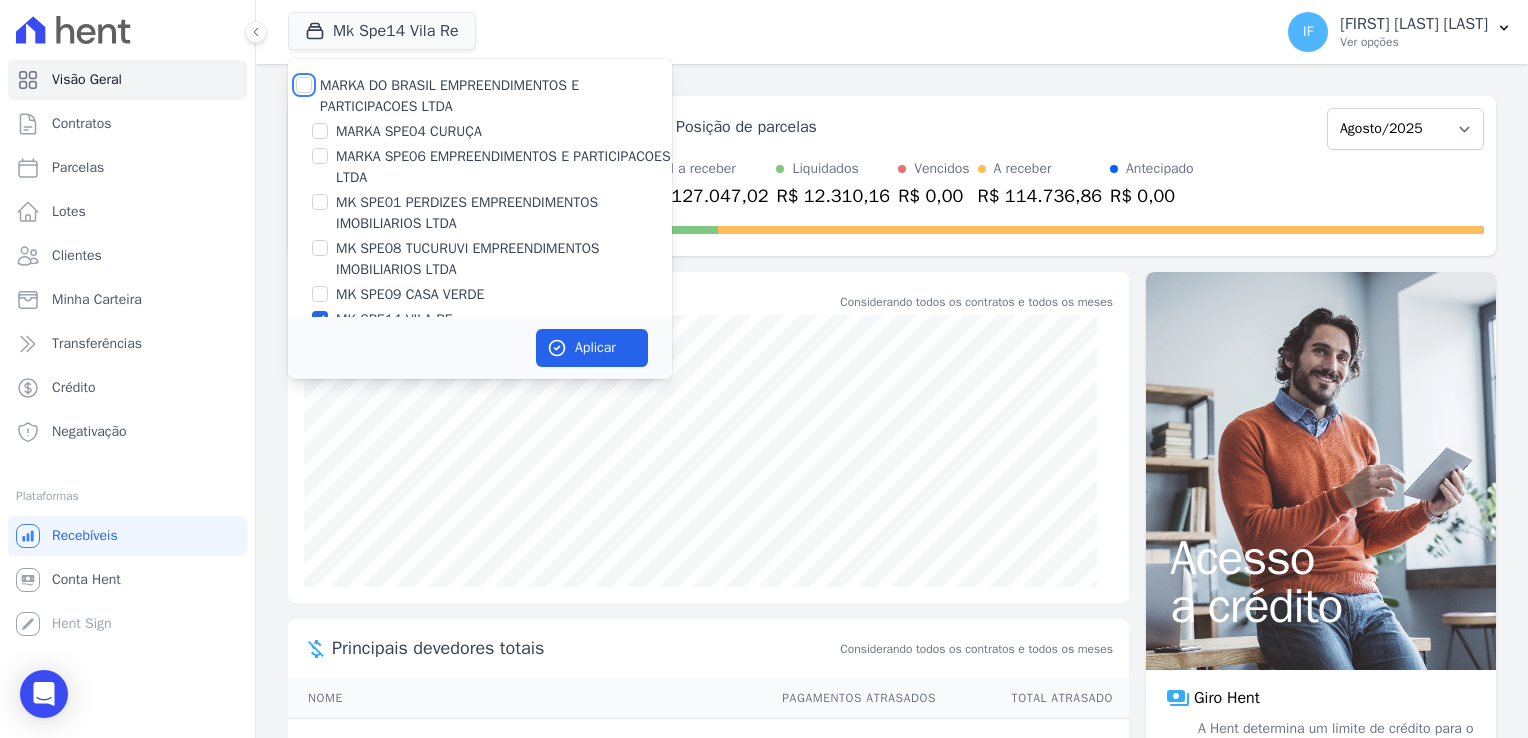 click on "MARKA DO BRASIL EMPREENDIMENTOS E PARTICIPACOES LTDA" at bounding box center [304, 85] 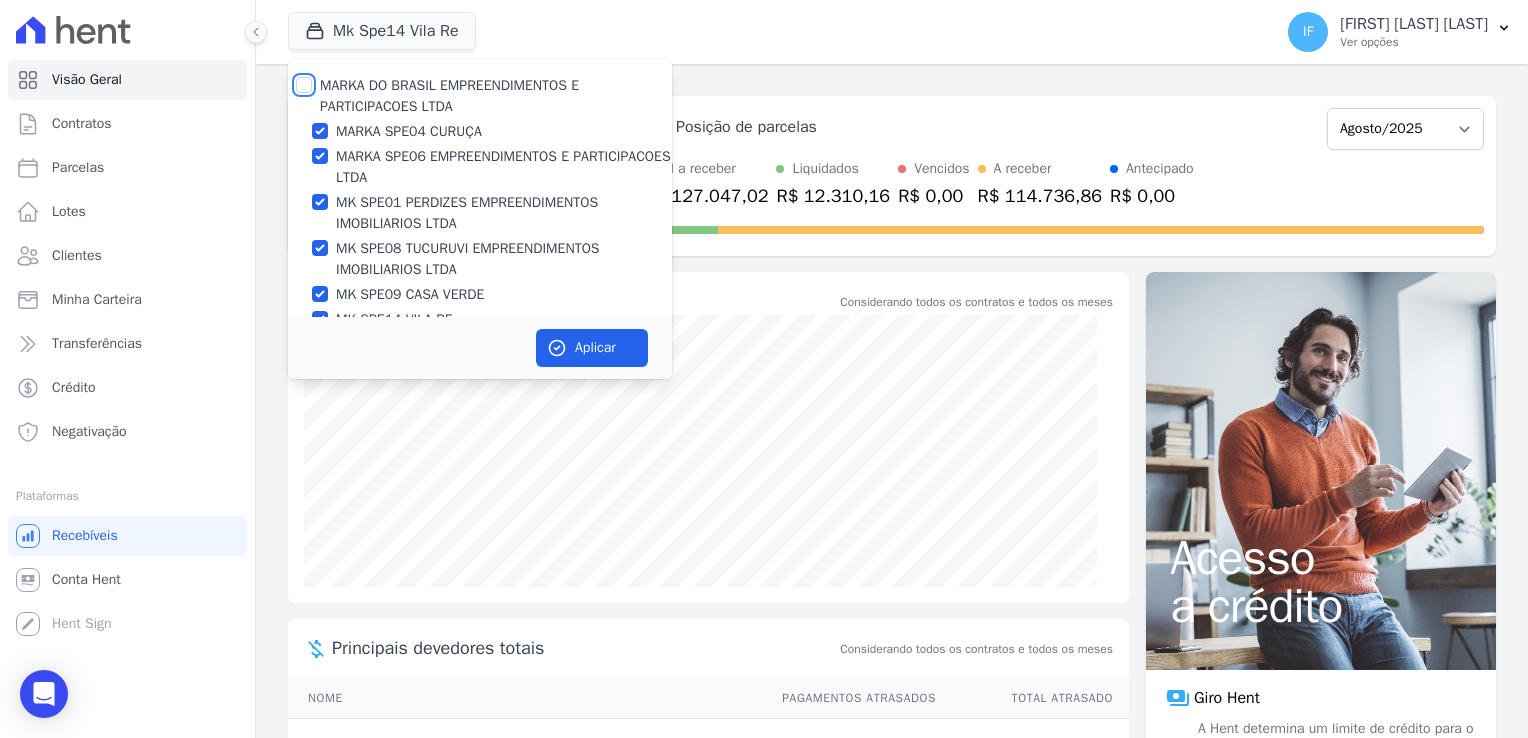 checkbox on "true" 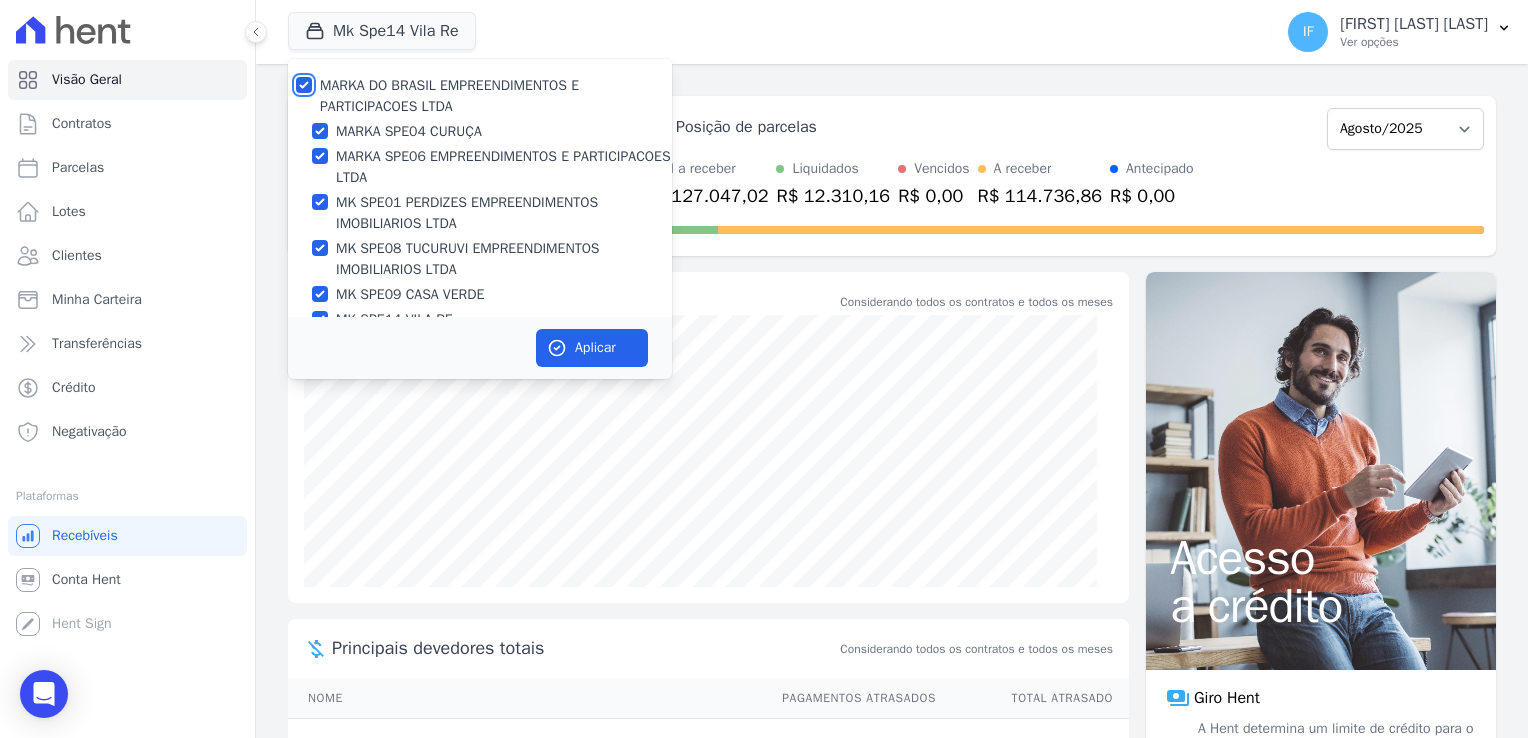 checkbox on "true" 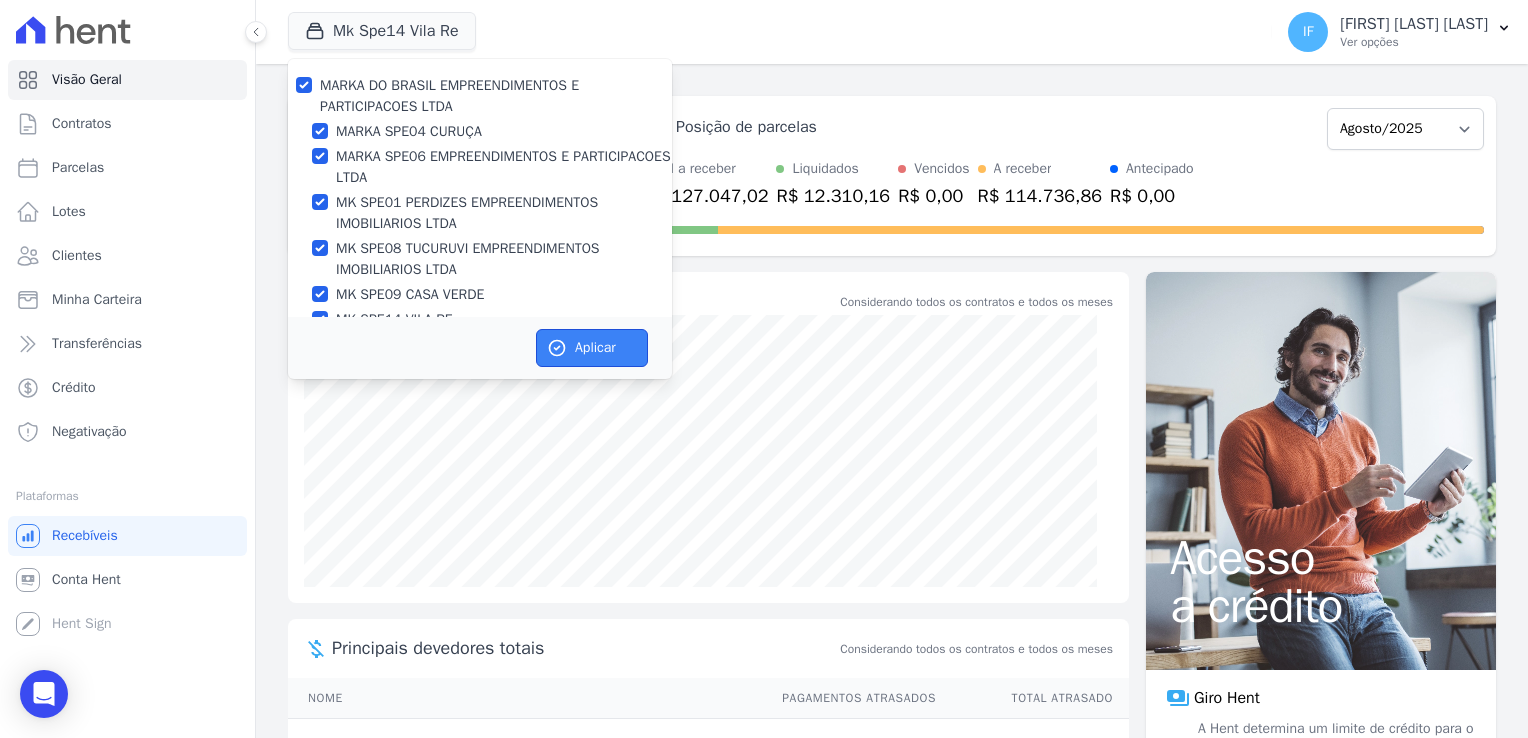 click on "Aplicar" at bounding box center (592, 348) 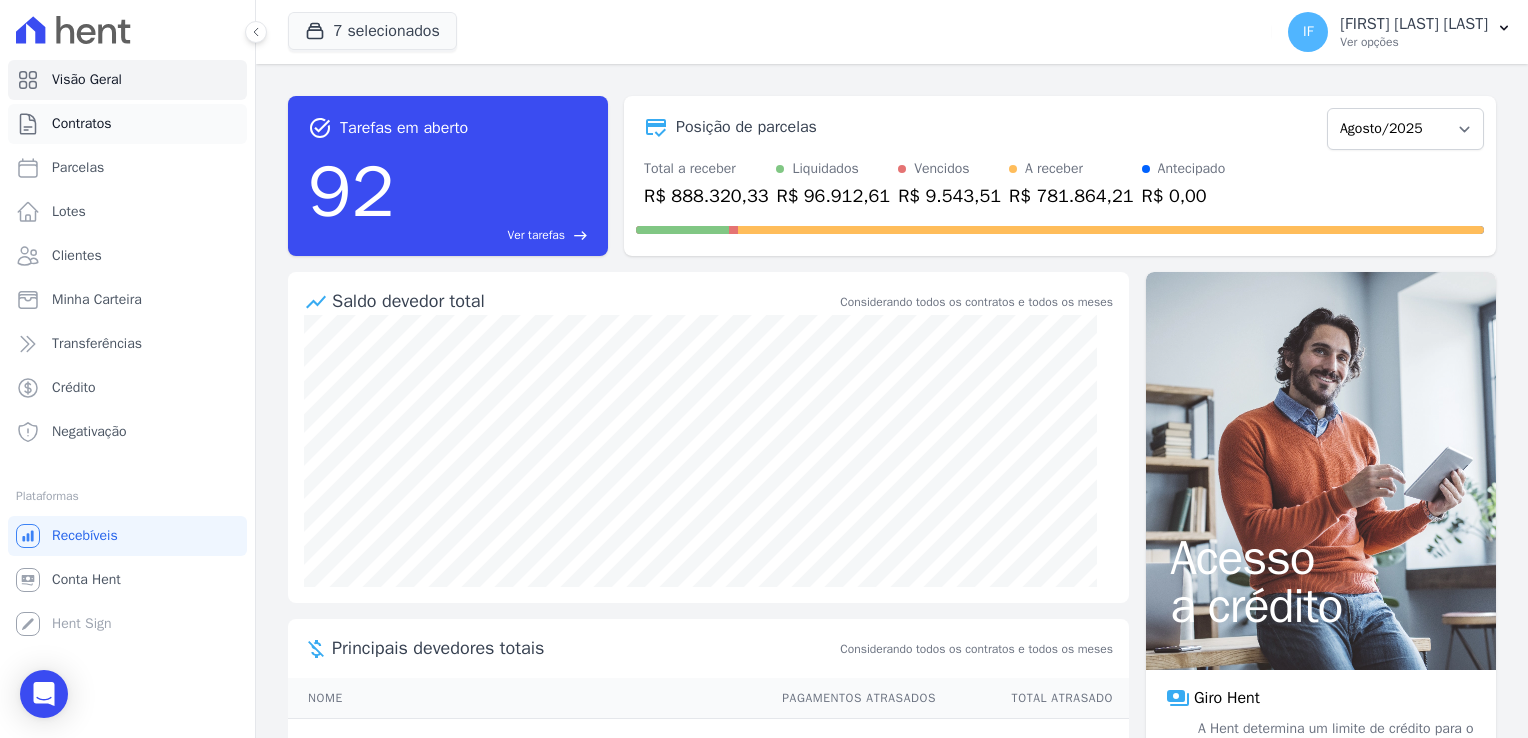 click on "Contratos" at bounding box center (127, 124) 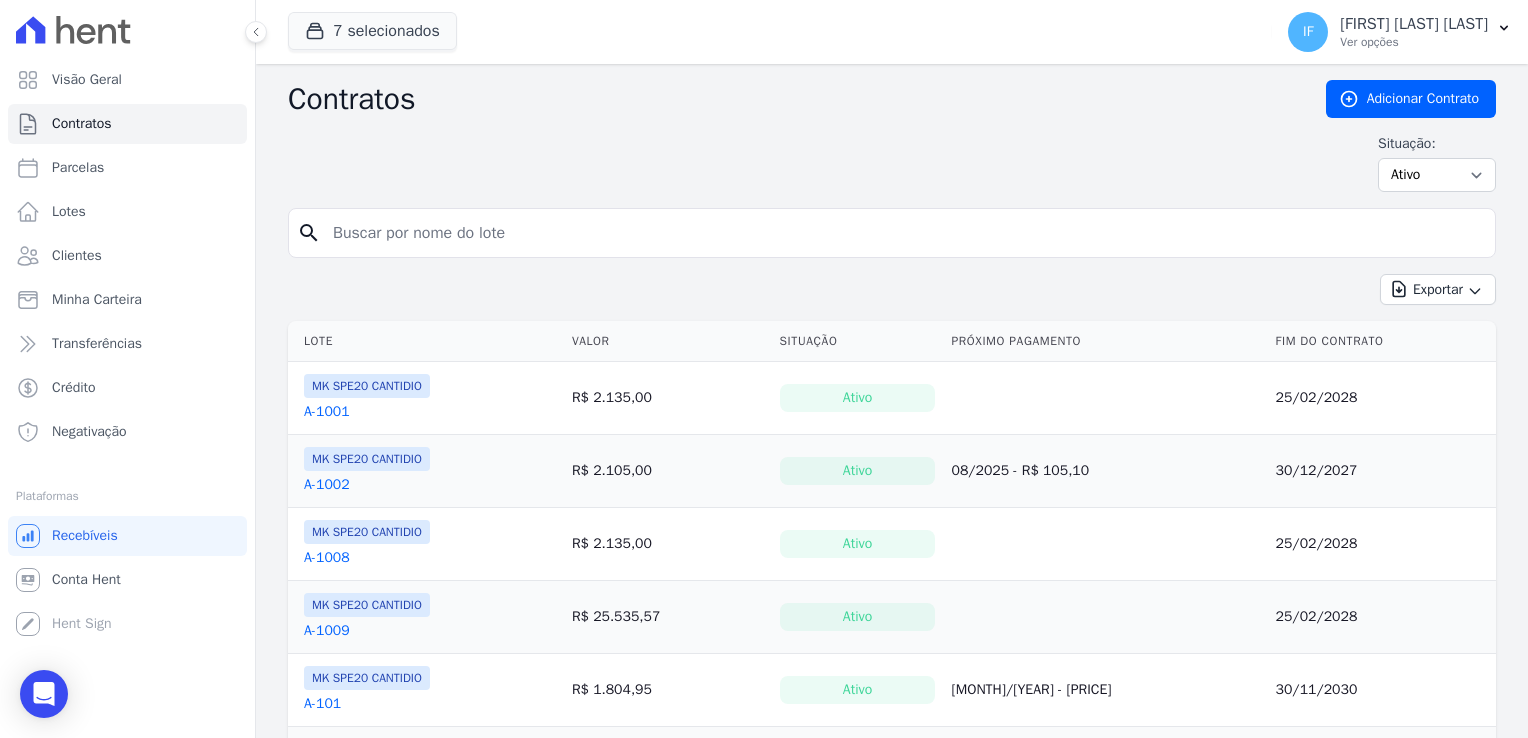 click at bounding box center [904, 233] 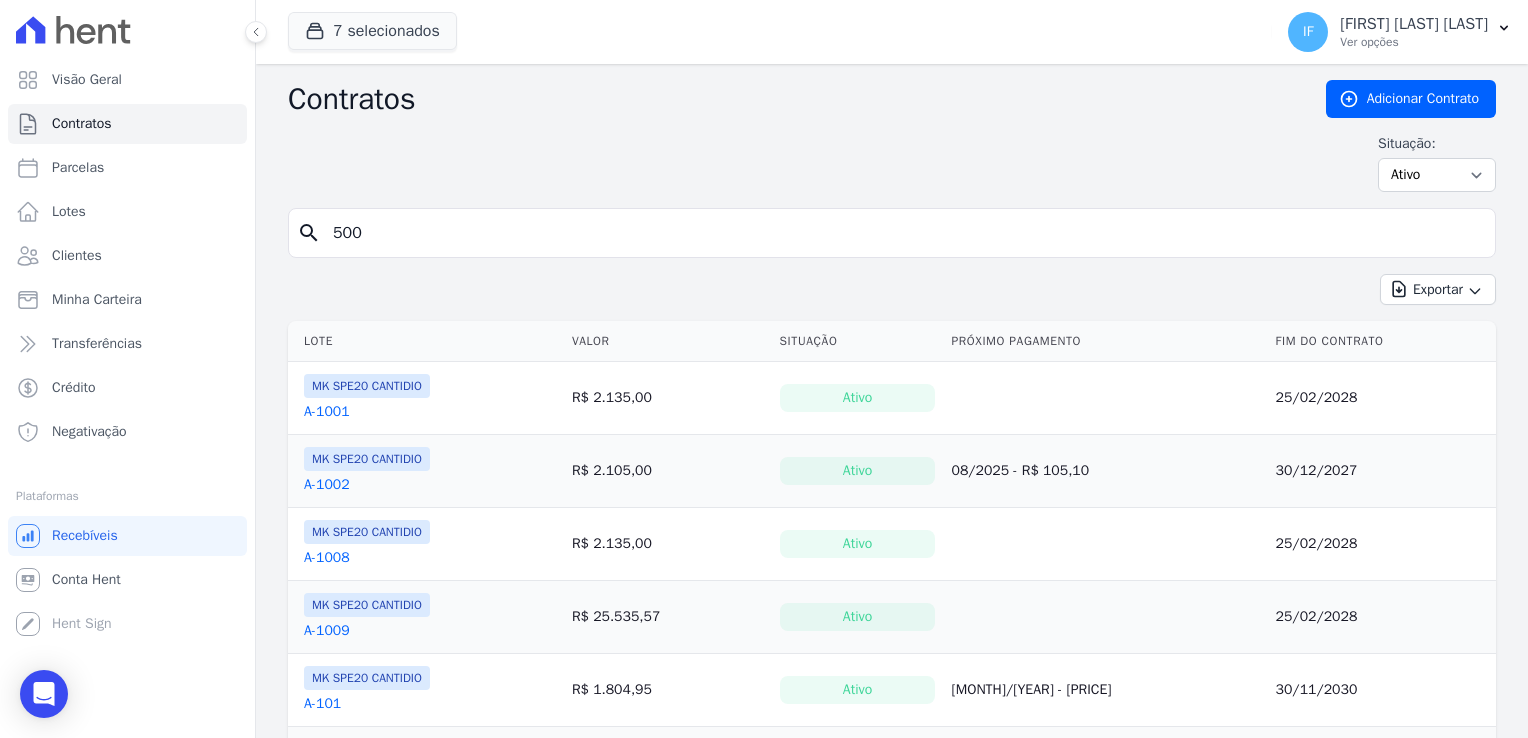 type on "5007" 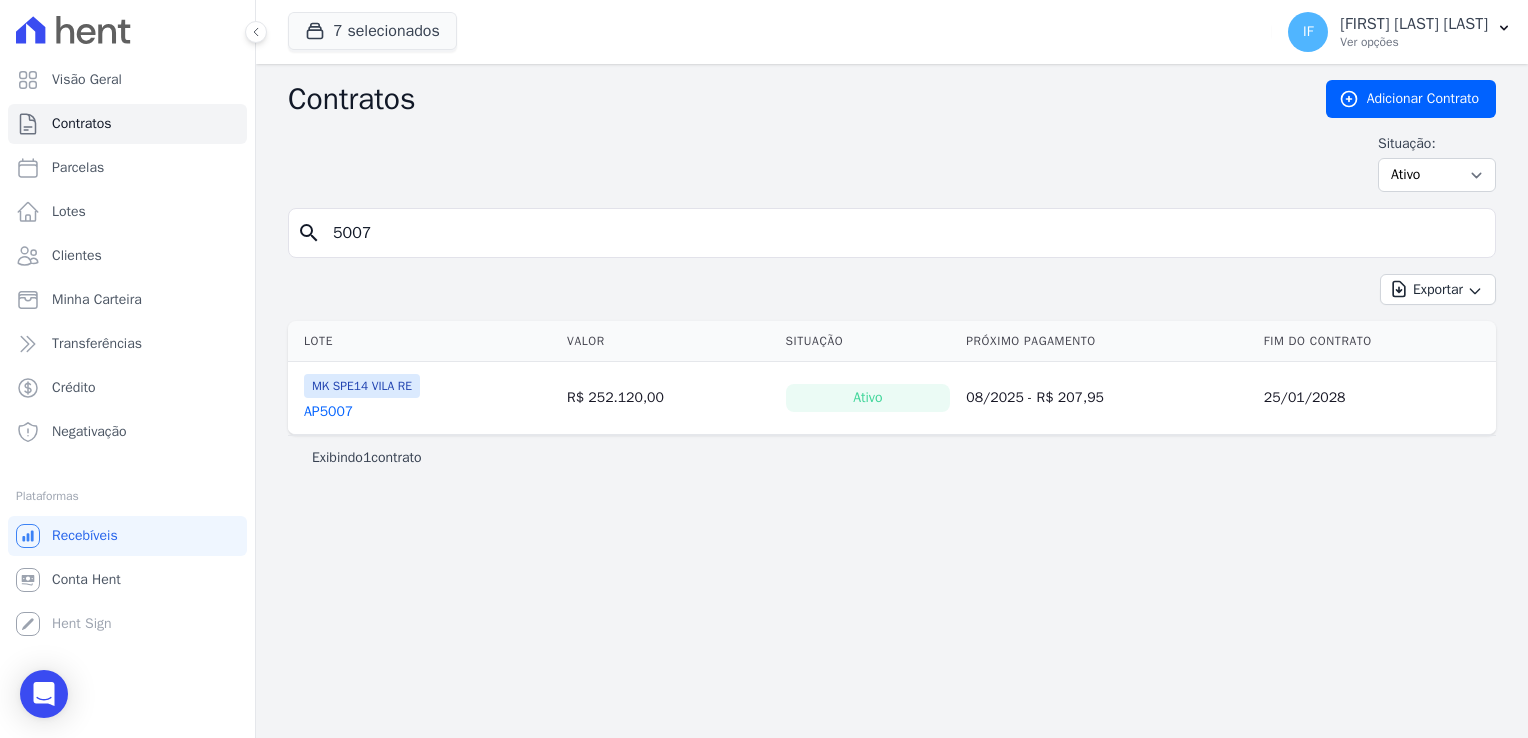 click on "AP5007" at bounding box center (328, 412) 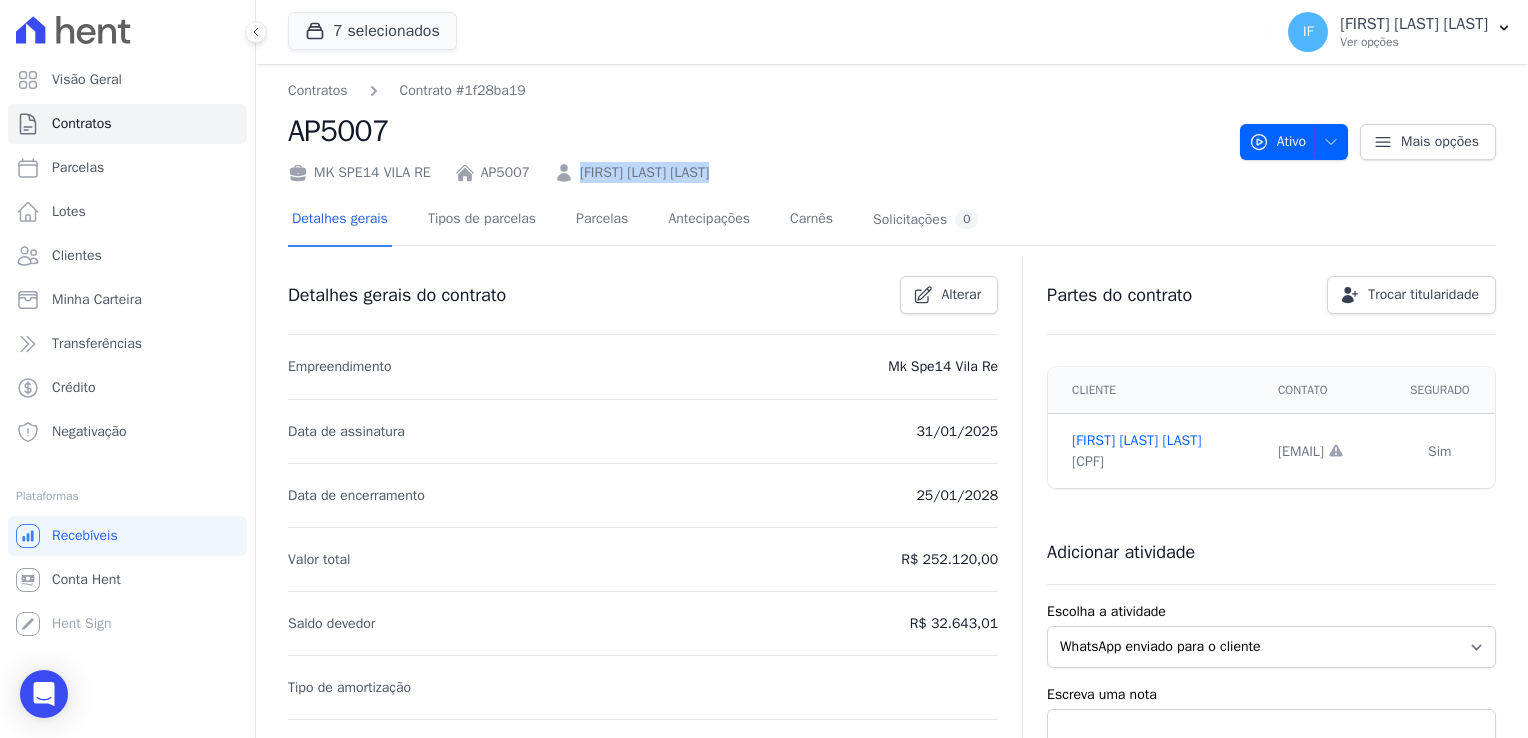 drag, startPoint x: 573, startPoint y: 159, endPoint x: 770, endPoint y: 173, distance: 197.49684 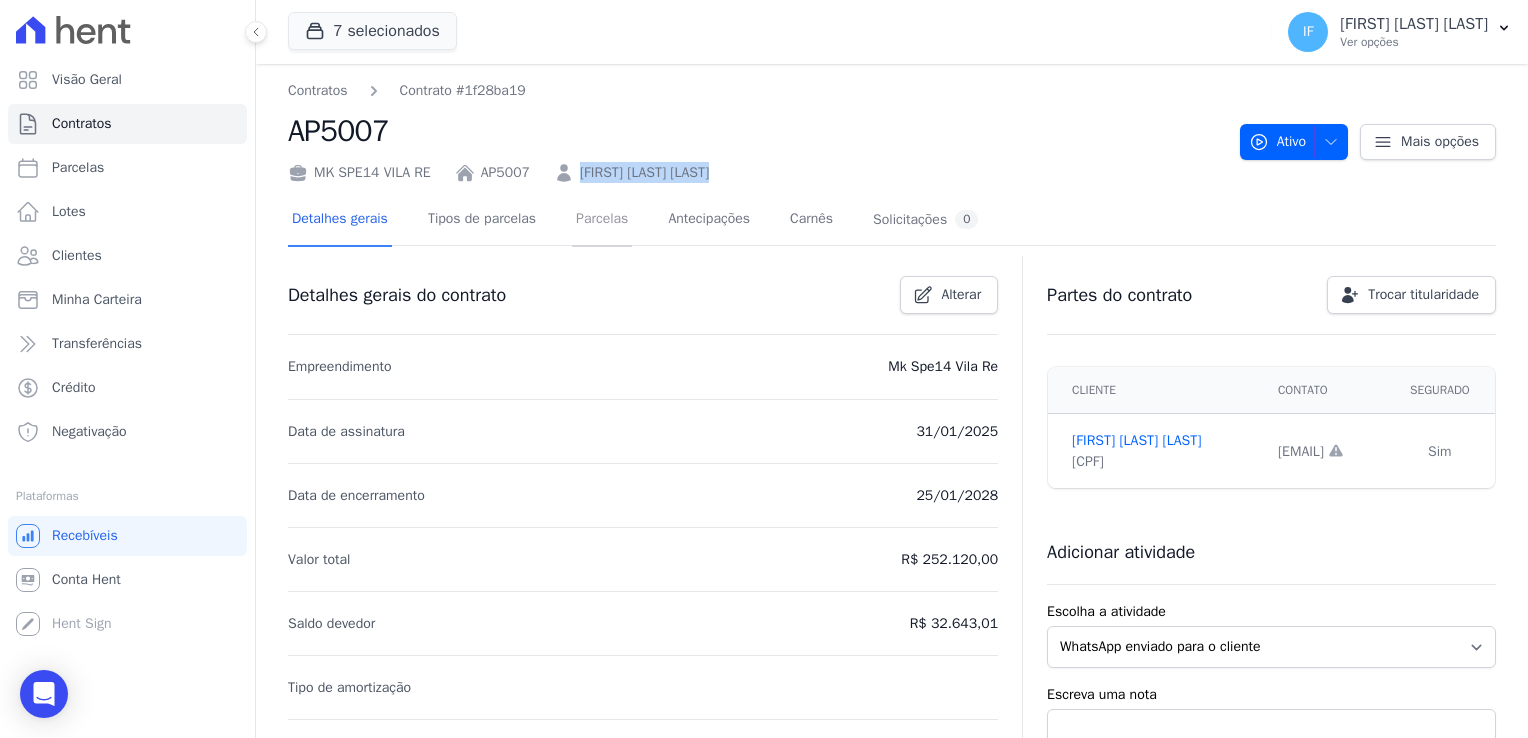 click on "Parcelas" at bounding box center (602, 220) 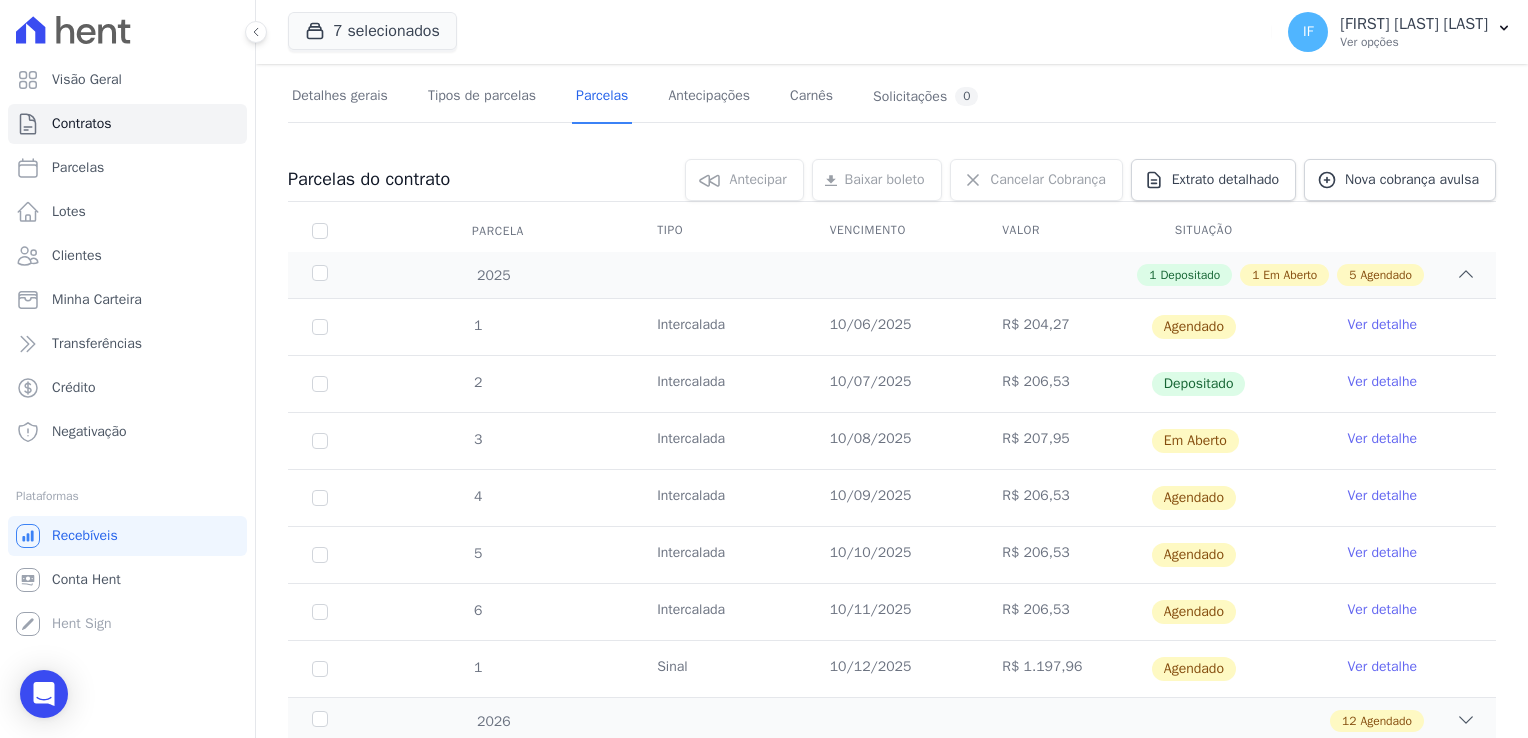 scroll, scrollTop: 79, scrollLeft: 0, axis: vertical 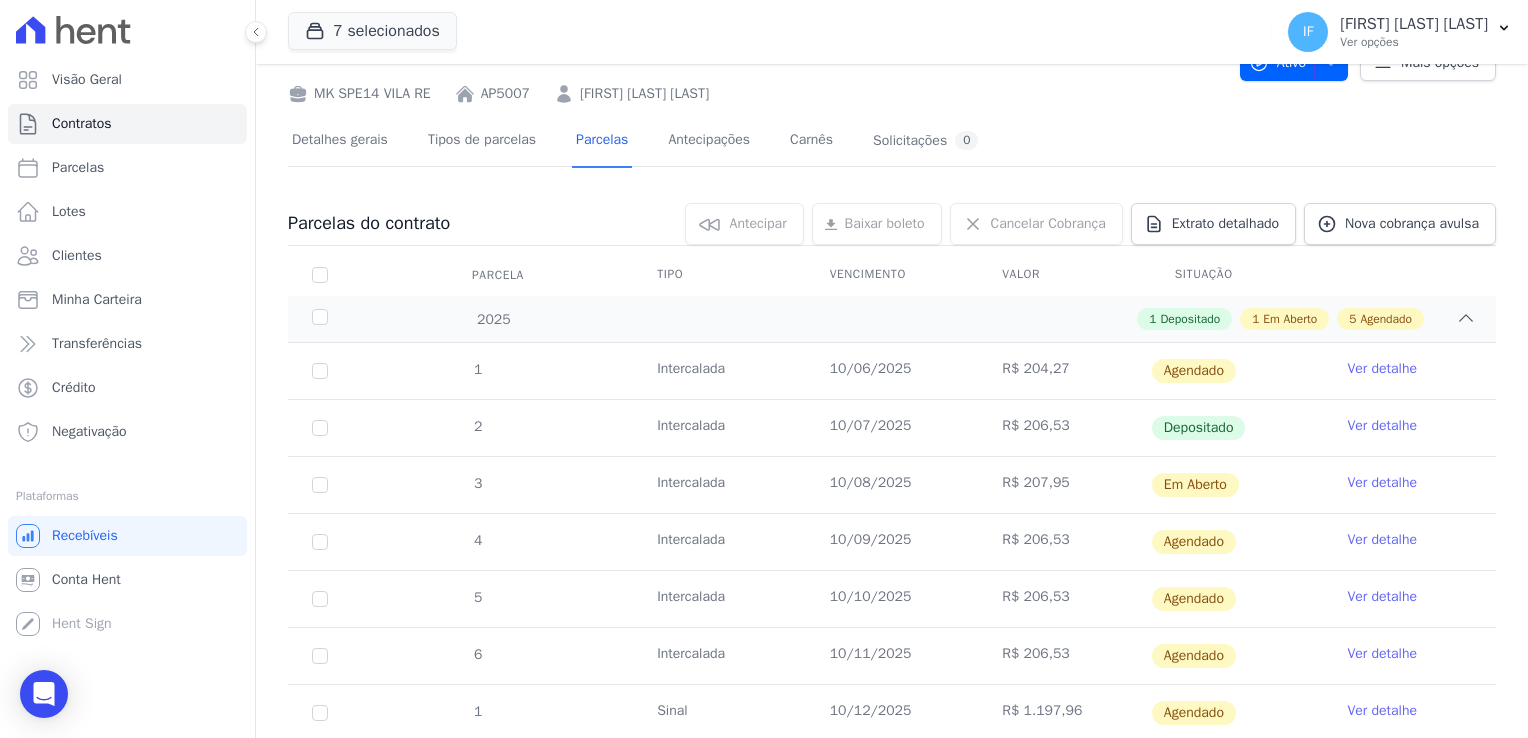 drag, startPoint x: 1148, startPoint y: 482, endPoint x: 1238, endPoint y: 481, distance: 90.005554 